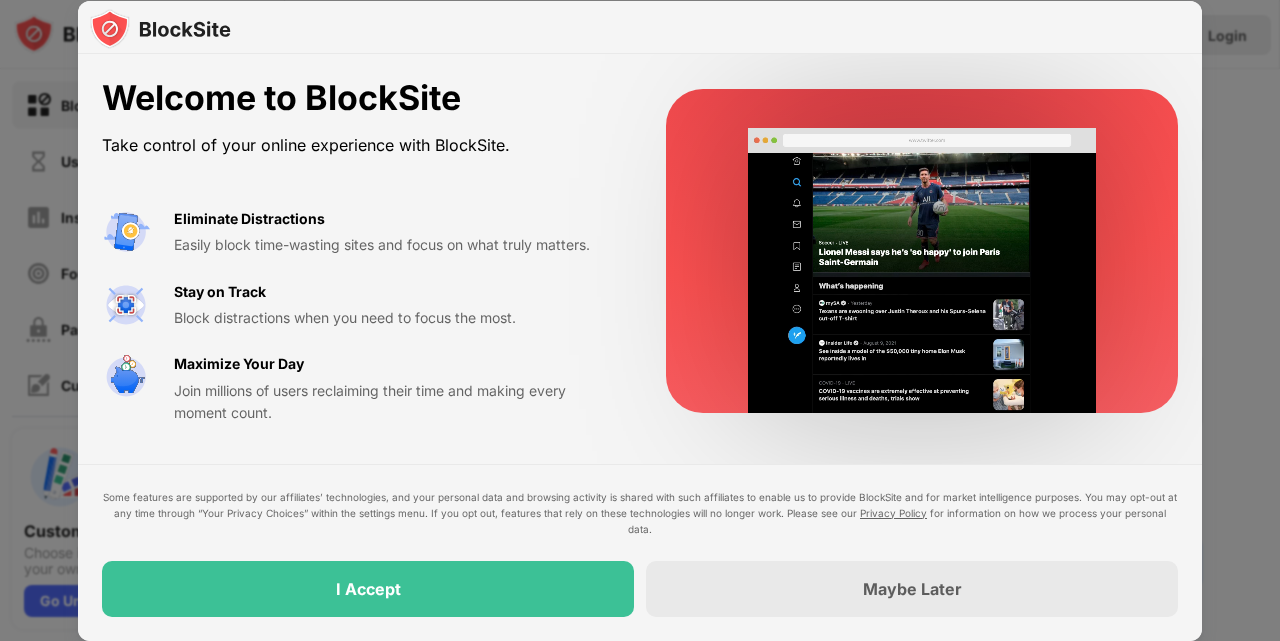 scroll, scrollTop: 0, scrollLeft: 0, axis: both 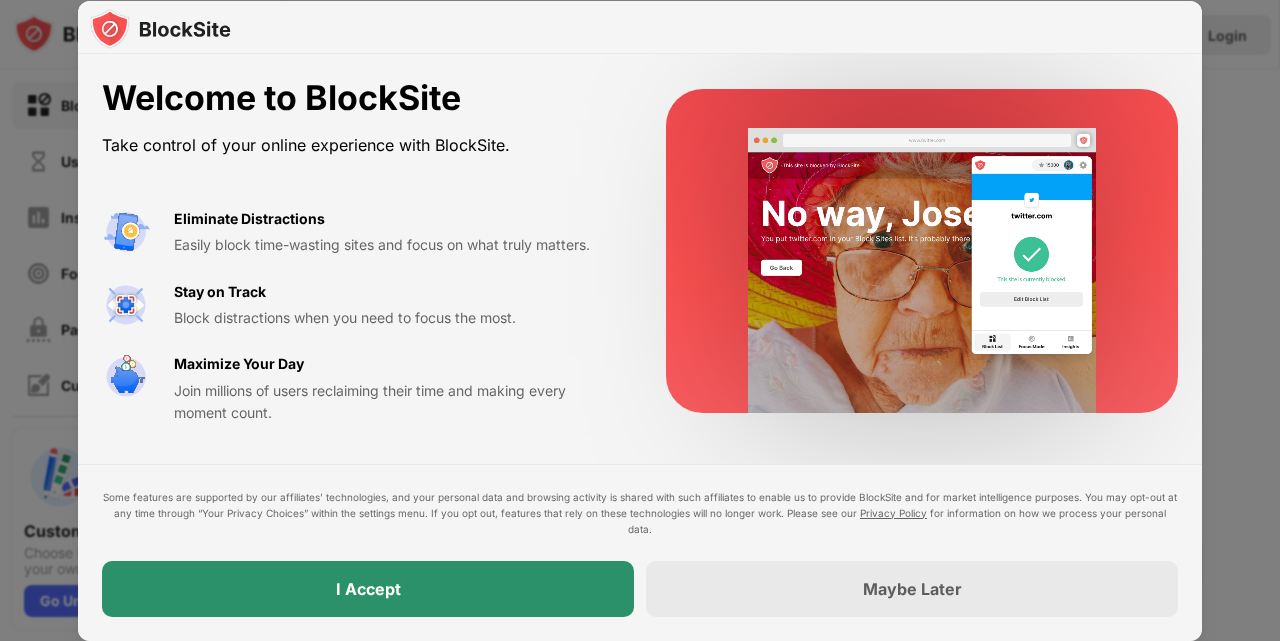 click on "I Accept" at bounding box center (368, 589) 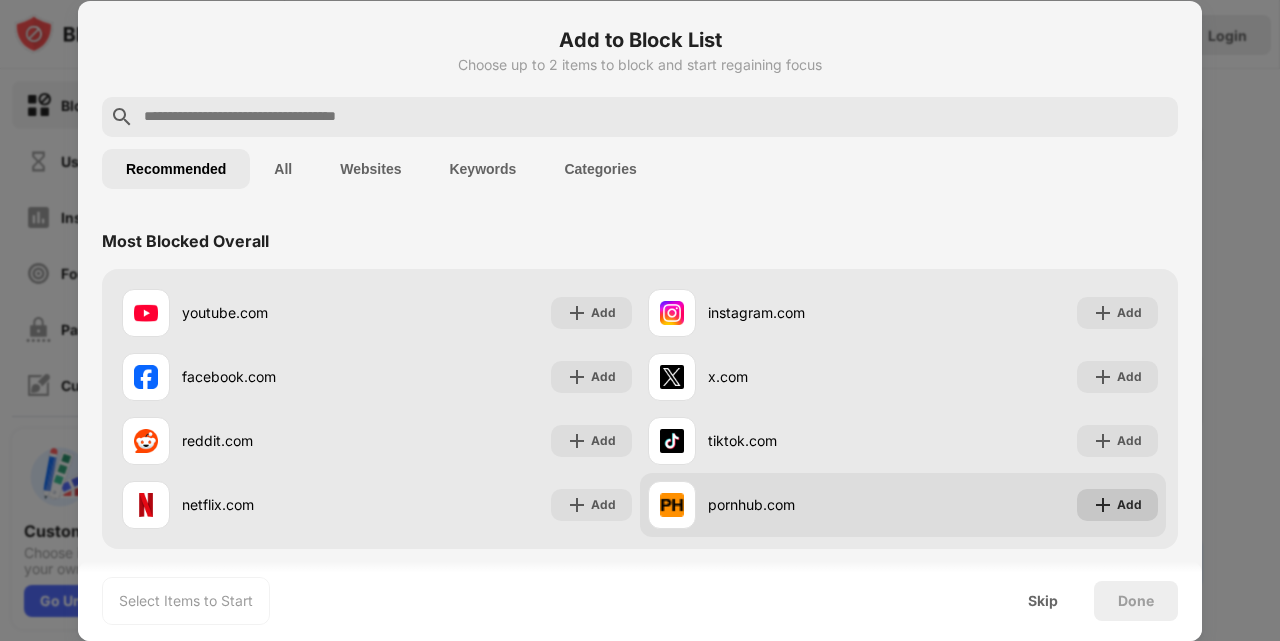 click on "Add" 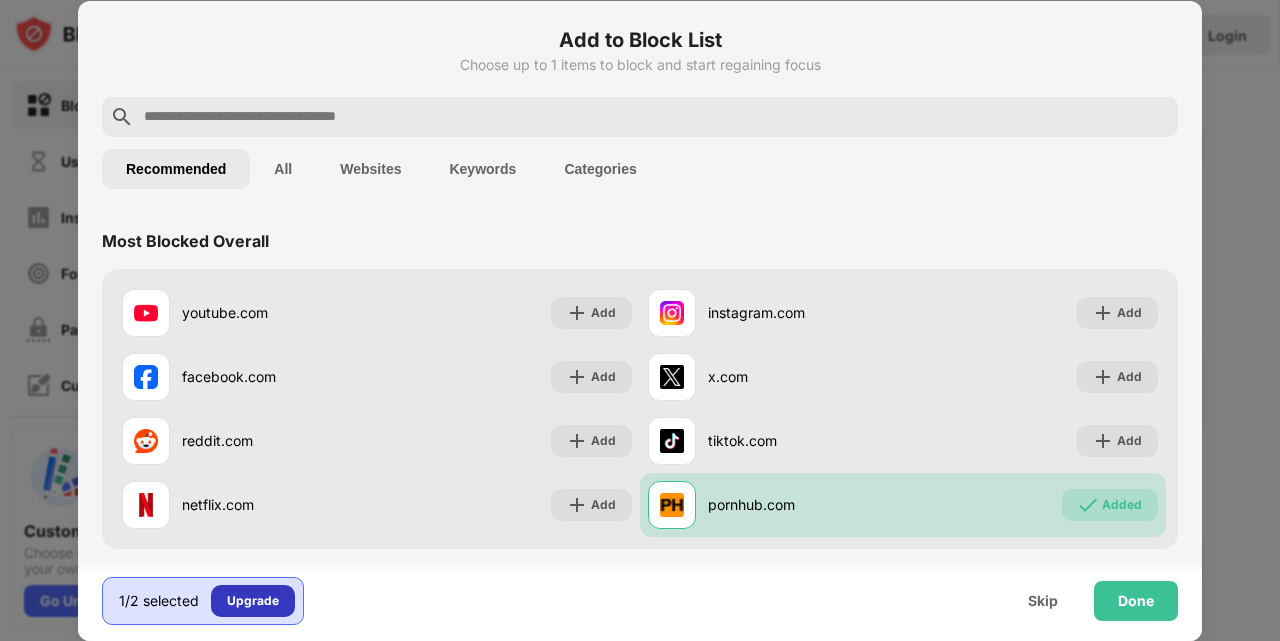 click on "Upgrade" at bounding box center [253, 601] 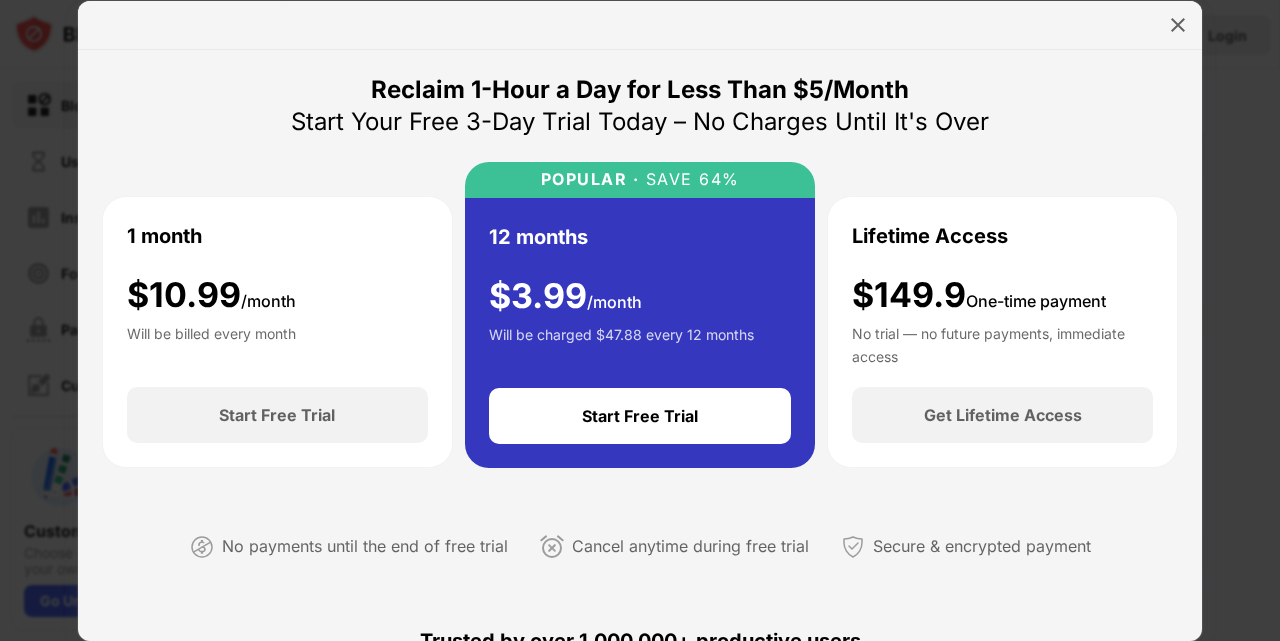 scroll, scrollTop: 0, scrollLeft: 0, axis: both 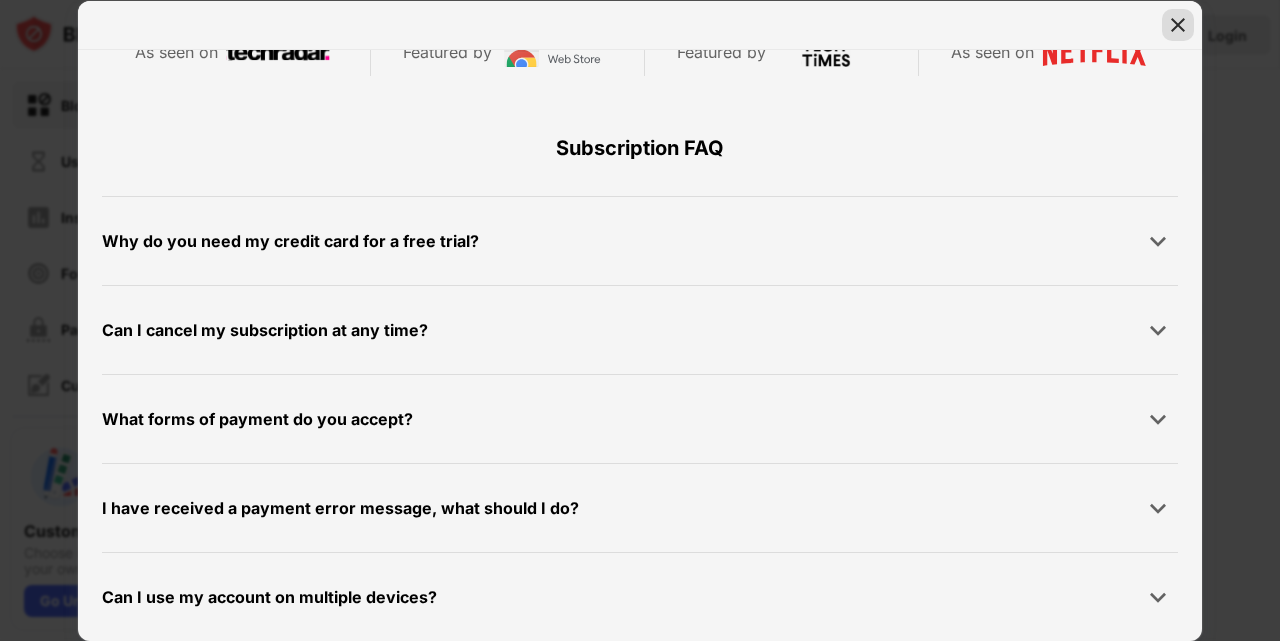 click 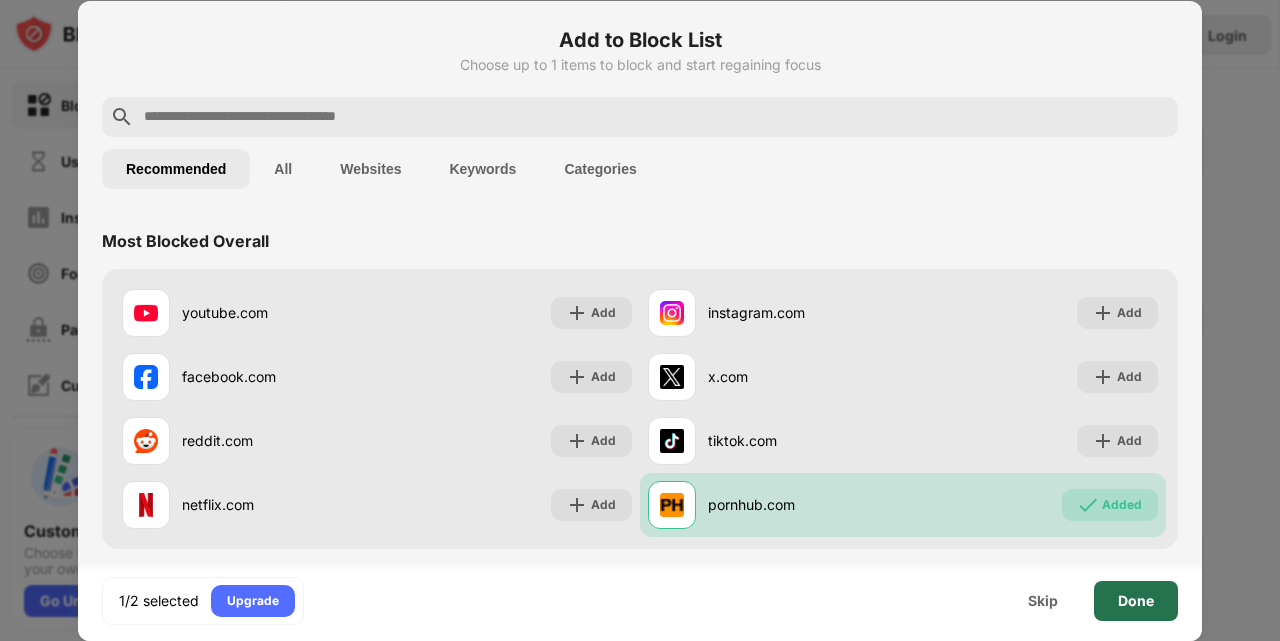 click on "Done" at bounding box center [1136, 601] 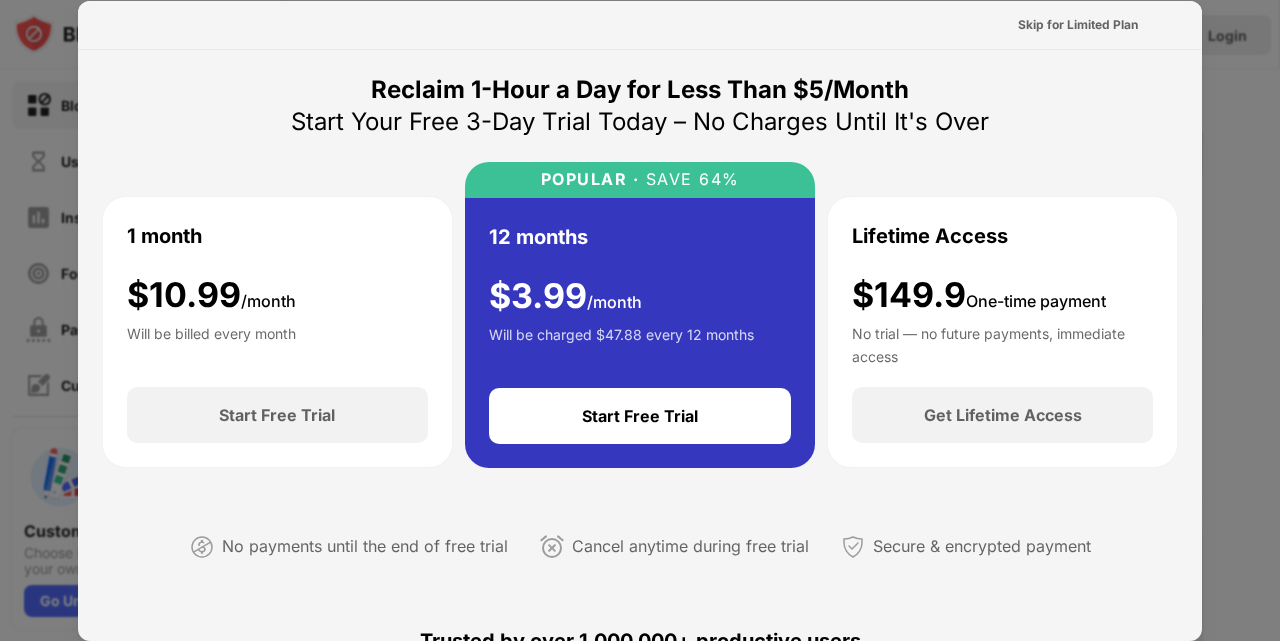 scroll, scrollTop: 0, scrollLeft: 0, axis: both 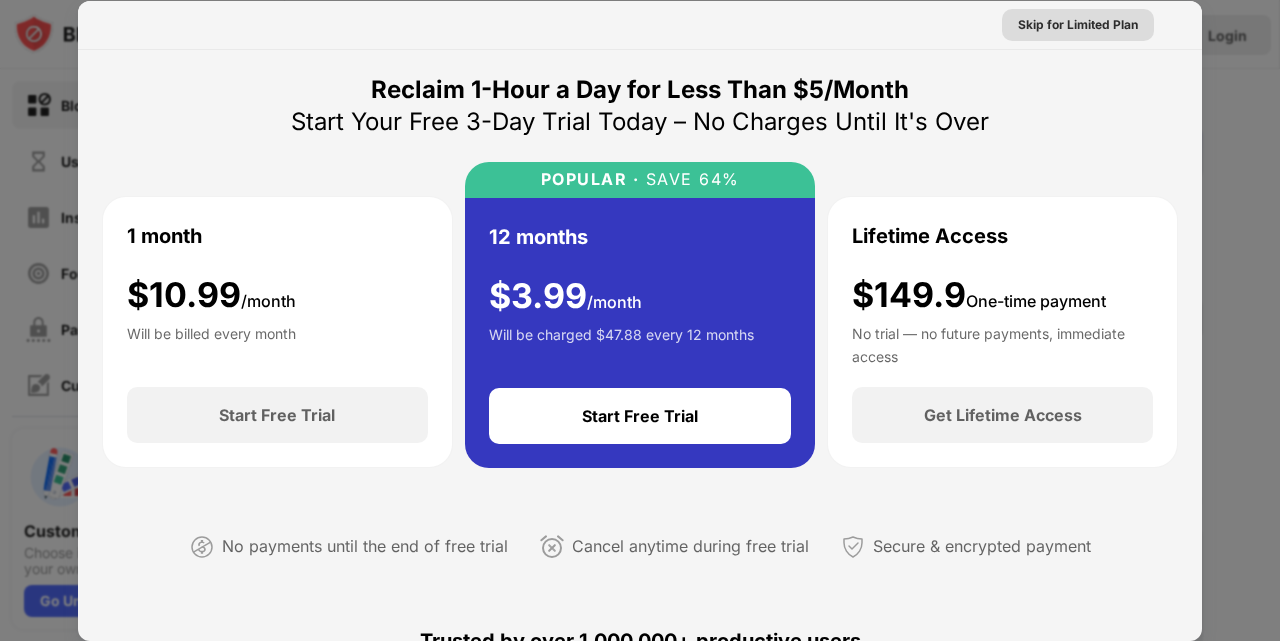 click on "Skip for Limited Plan" at bounding box center [1078, 25] 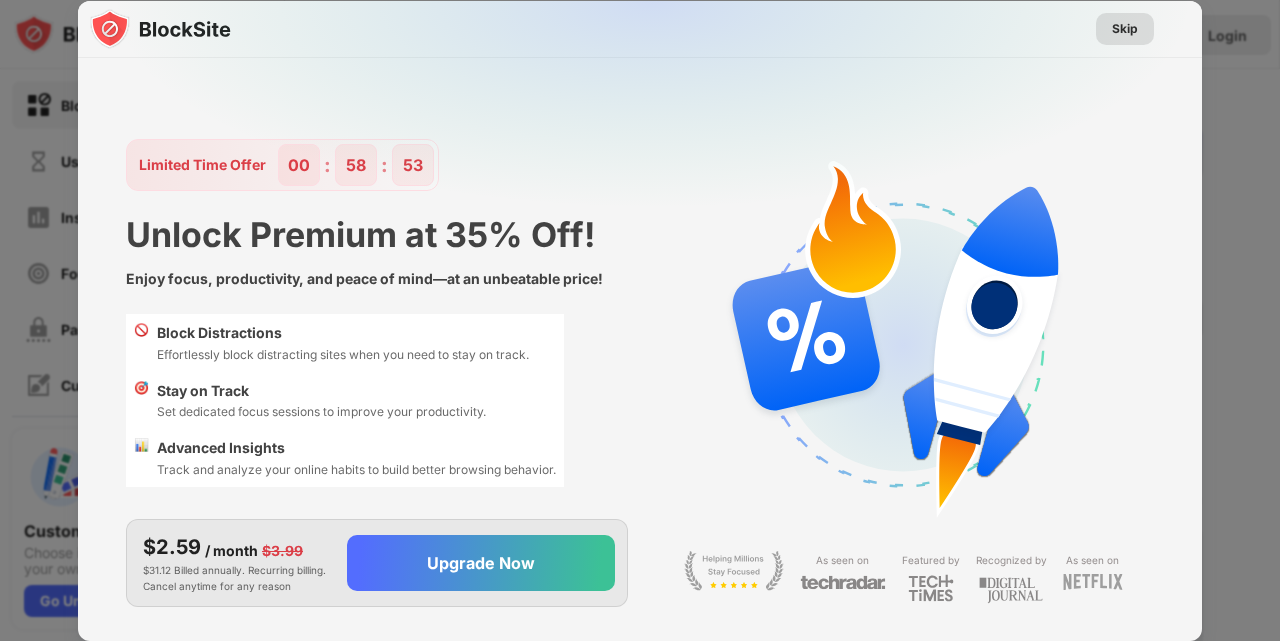 click on "Skip" at bounding box center (1125, 29) 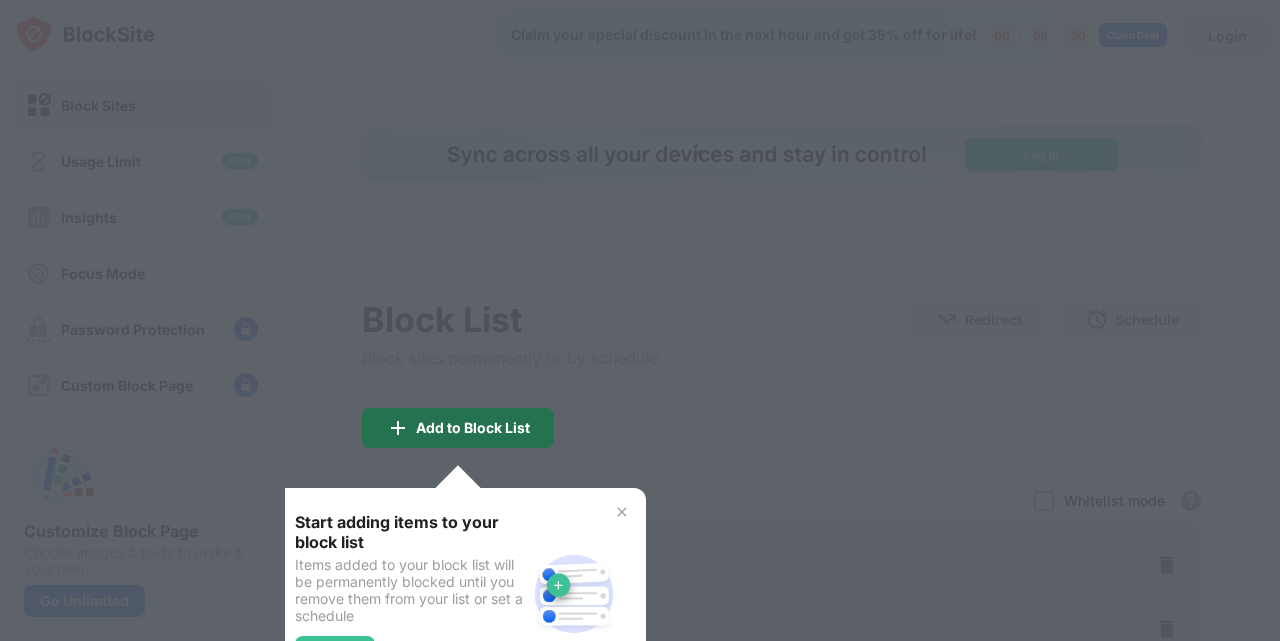 click on "Add to Block List" at bounding box center (458, 428) 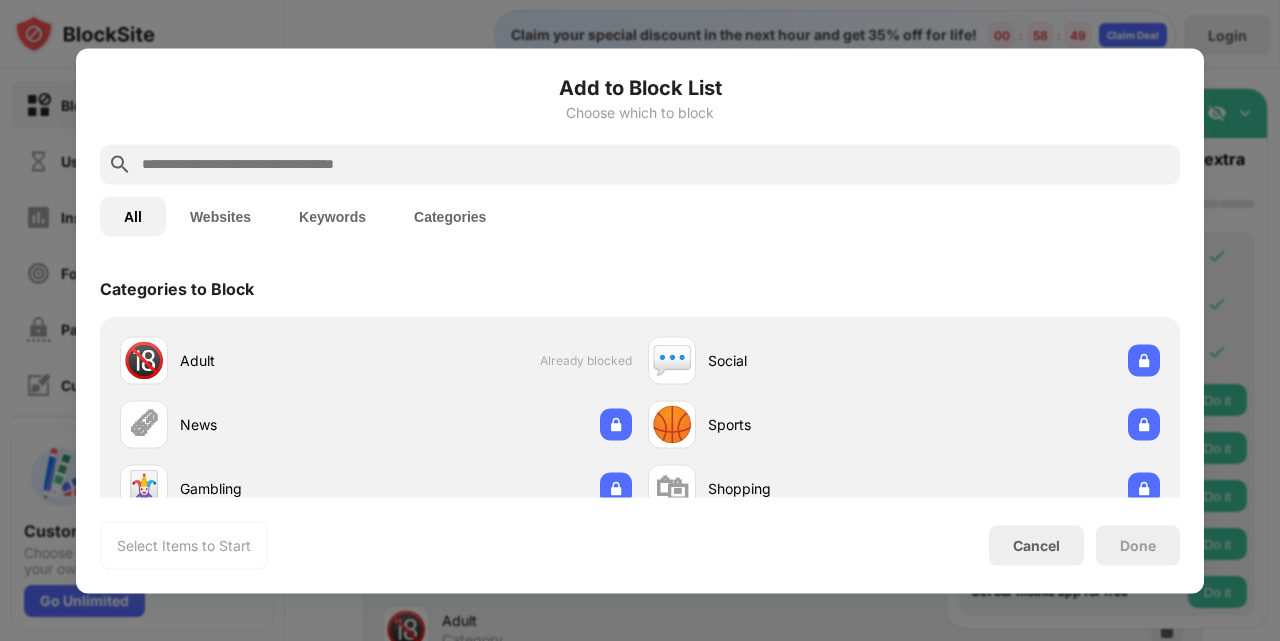 scroll, scrollTop: 0, scrollLeft: 0, axis: both 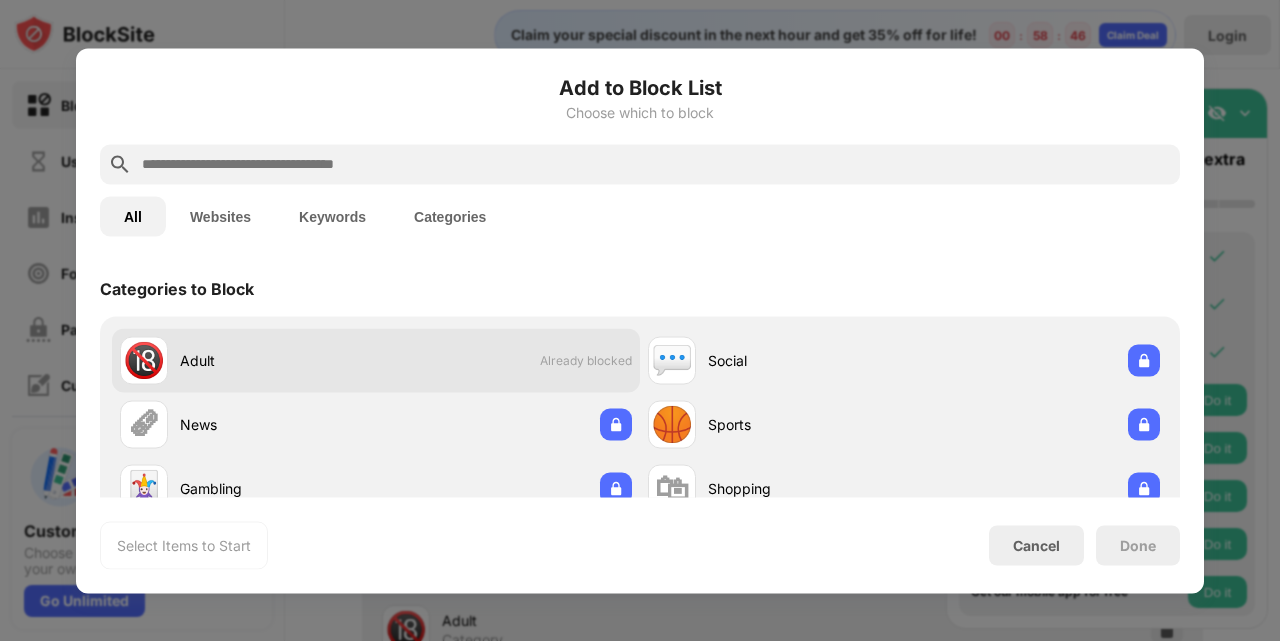 click on "🔞 Adult Already blocked" at bounding box center (376, 360) 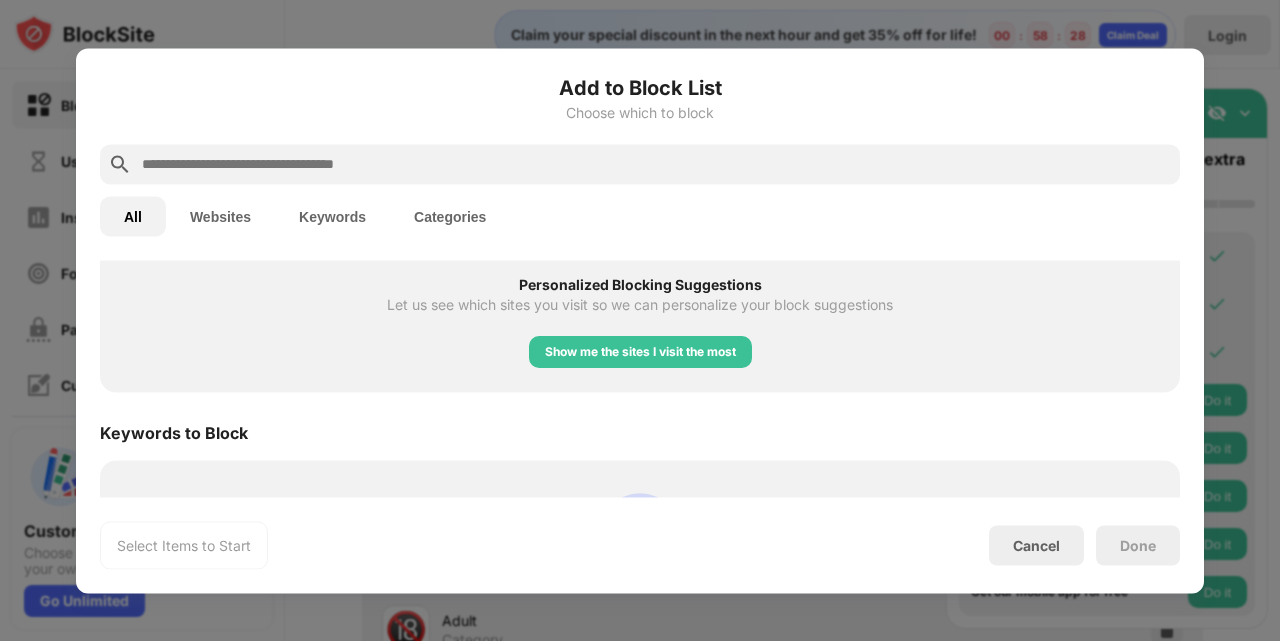 scroll, scrollTop: 840, scrollLeft: 0, axis: vertical 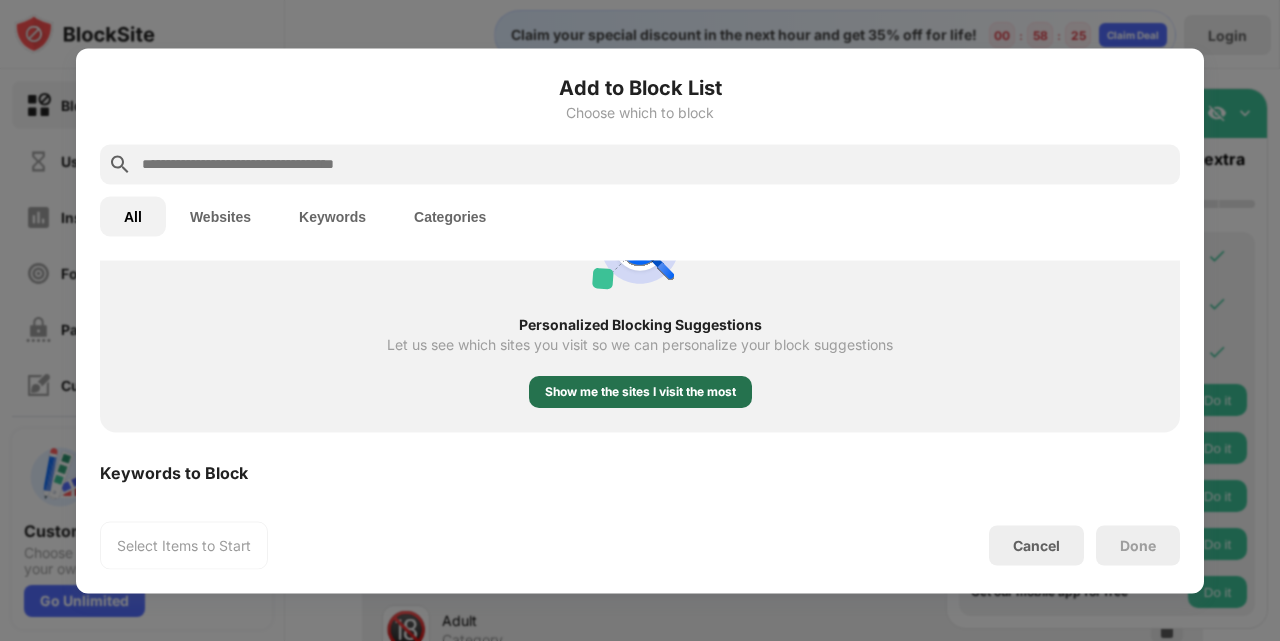 click on "Show me the sites I visit the most" at bounding box center [640, 392] 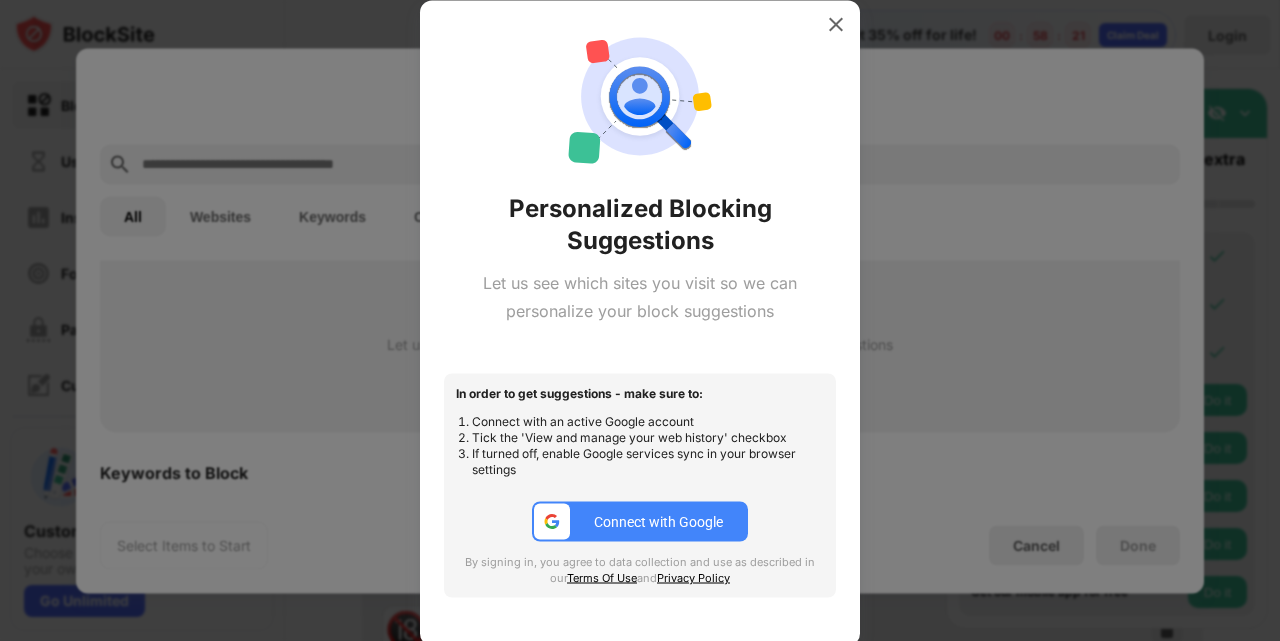 click on "Connect with Google" at bounding box center [640, 522] 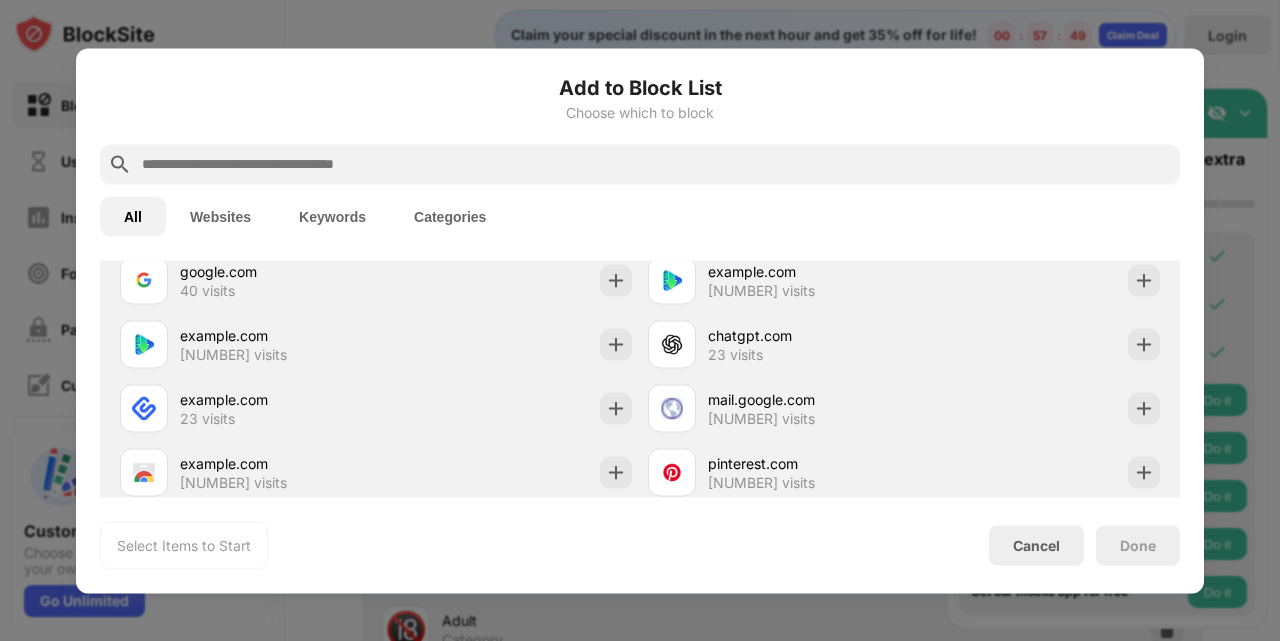 click on "Websites" at bounding box center (220, 216) 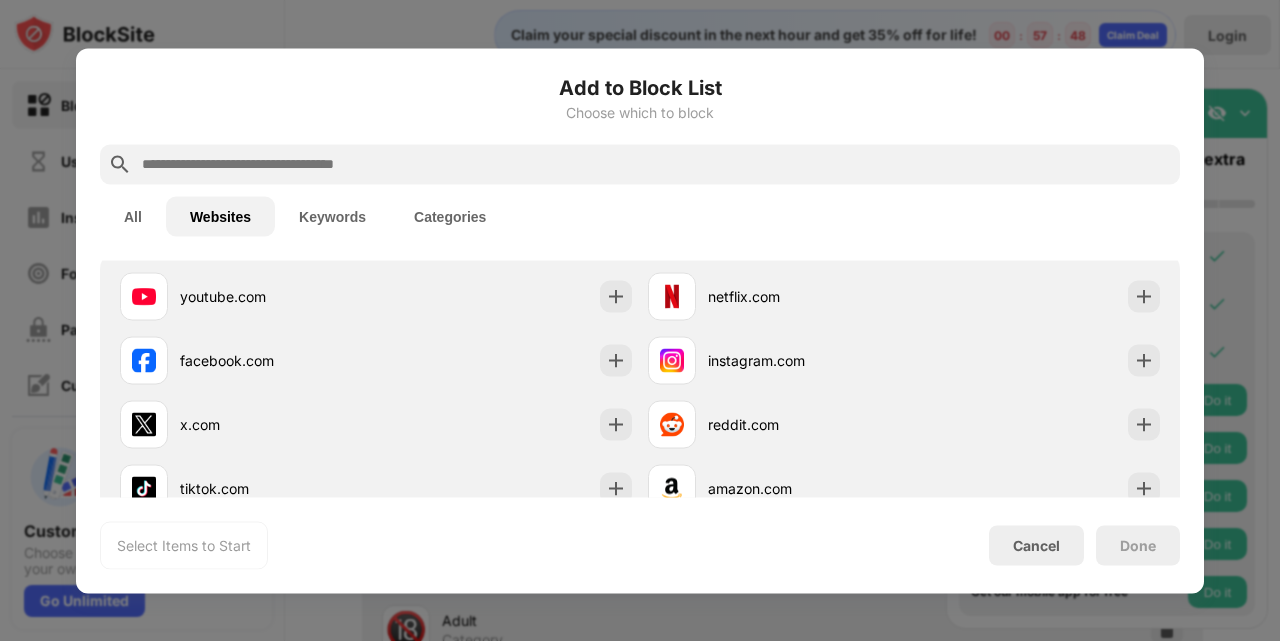 scroll, scrollTop: 0, scrollLeft: 0, axis: both 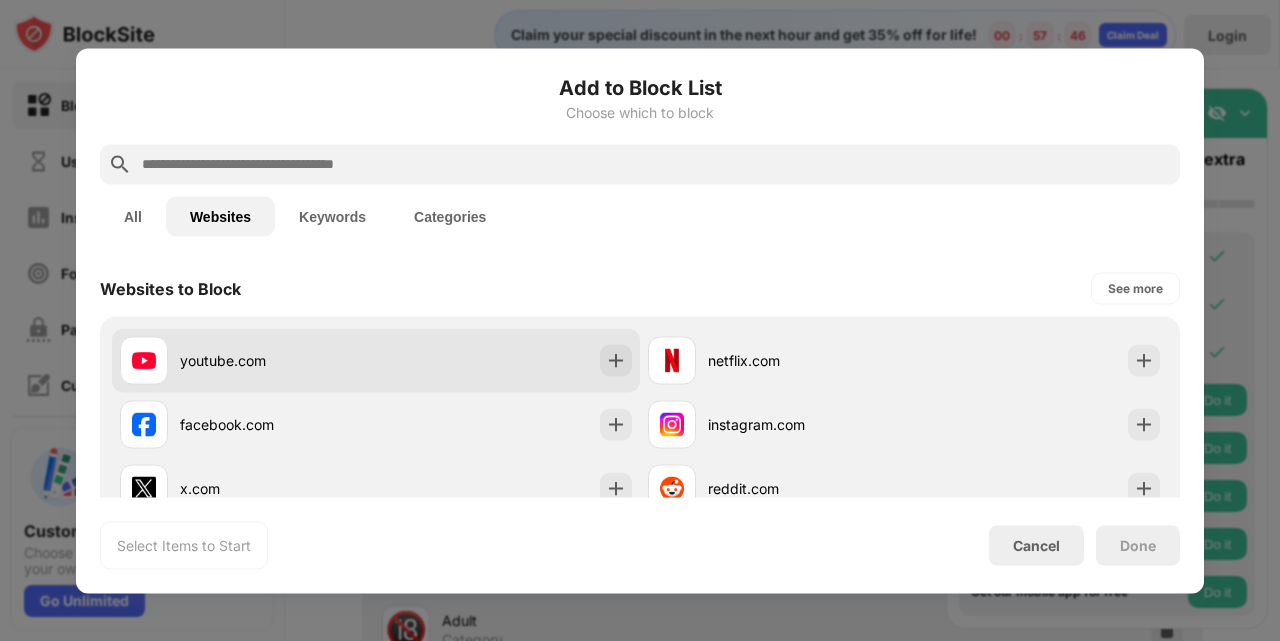 type 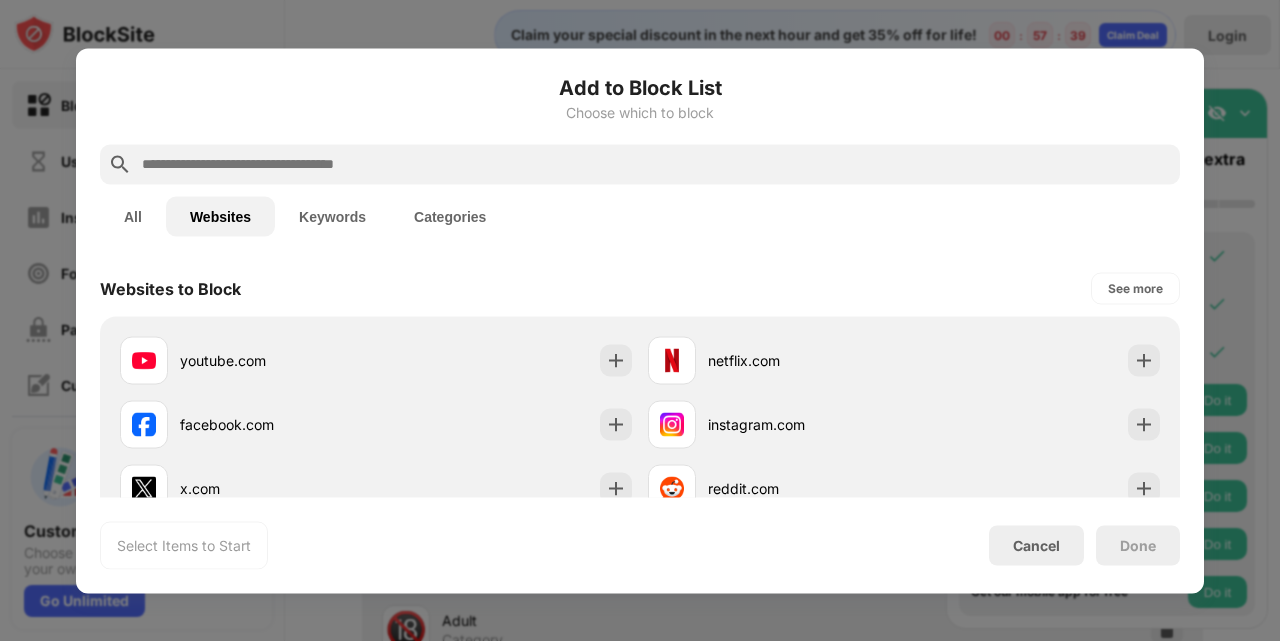 click on "All Websites Keywords Categories" at bounding box center [640, 216] 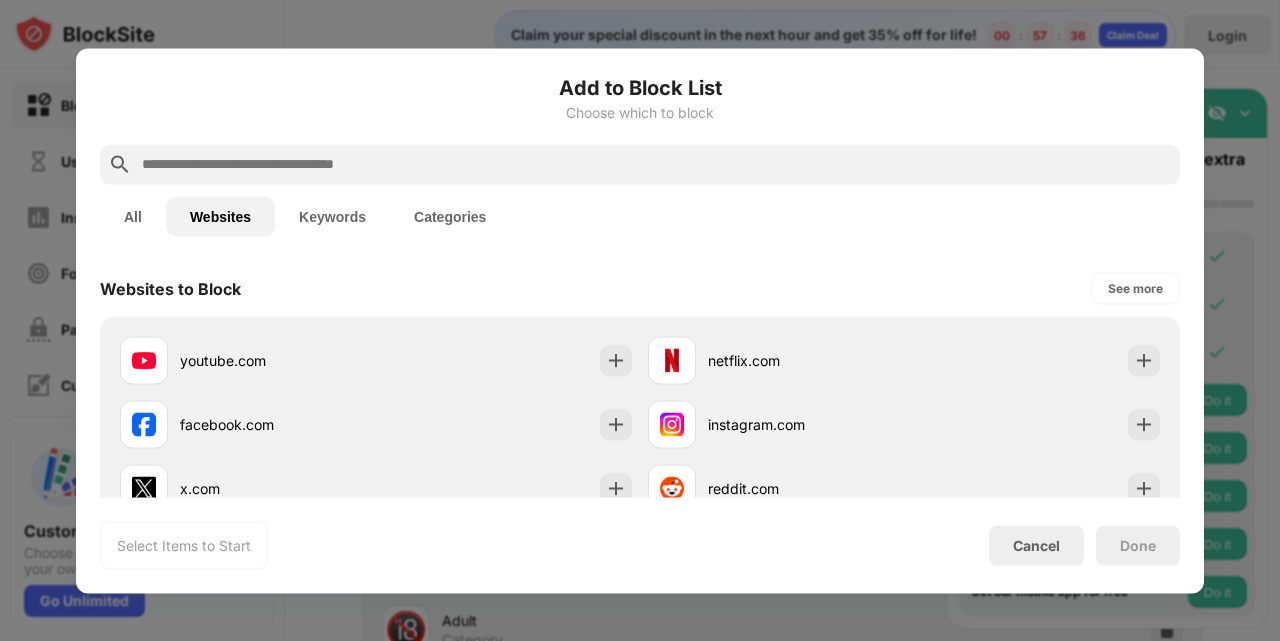 click on "All Websites Keywords Categories" at bounding box center [640, 216] 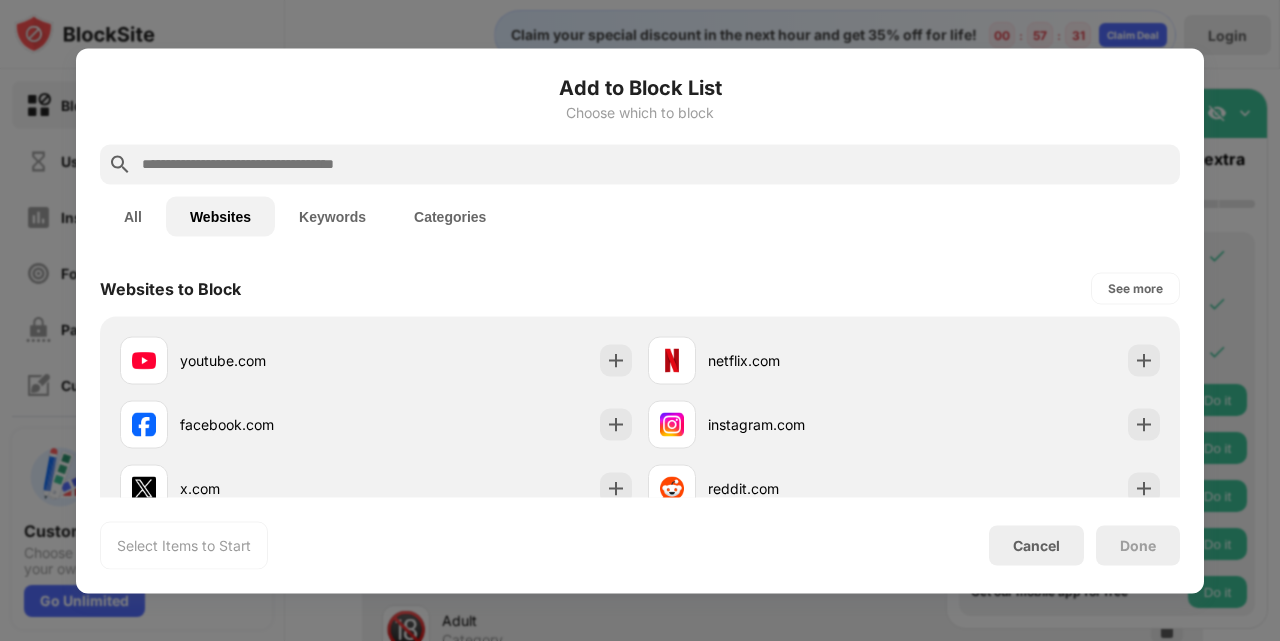 click on "Select Items to Start Cancel Done" at bounding box center [640, 545] 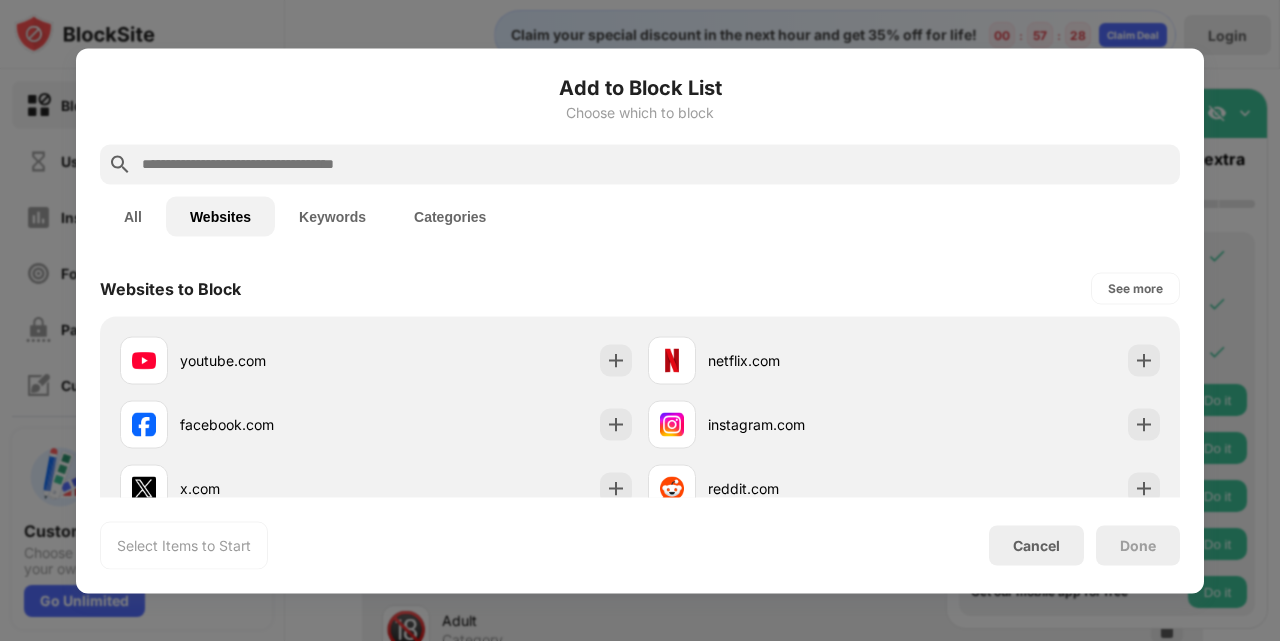 drag, startPoint x: 221, startPoint y: 554, endPoint x: 586, endPoint y: 529, distance: 365.85516 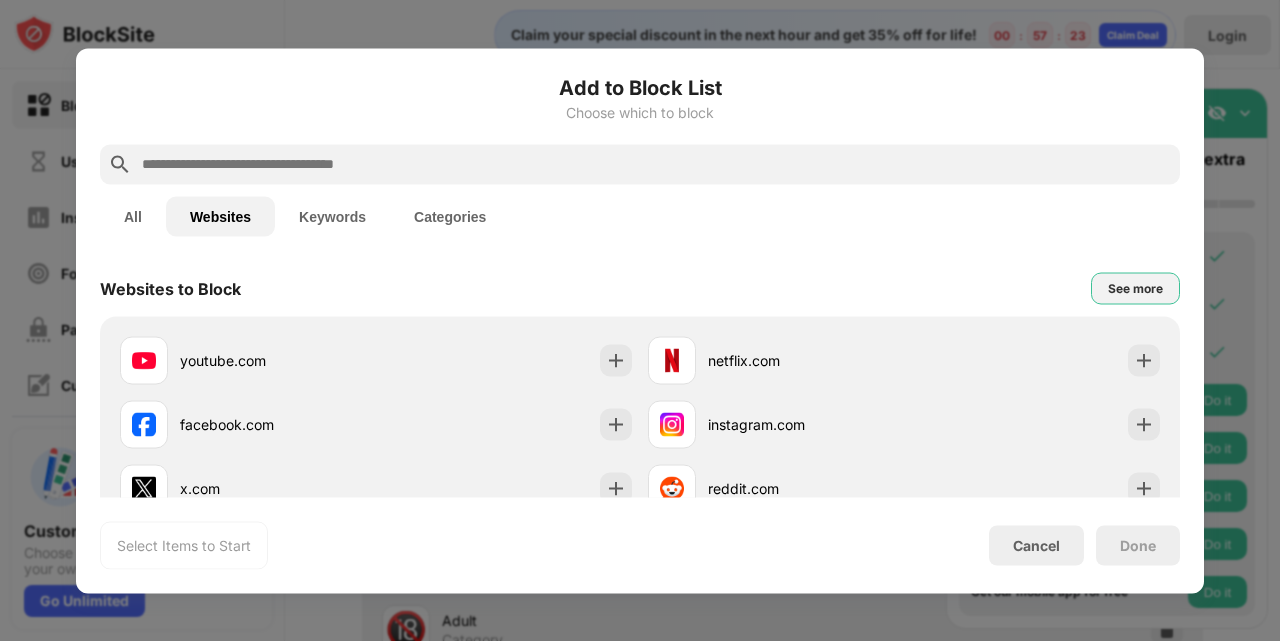 click on "See more" at bounding box center [1135, 288] 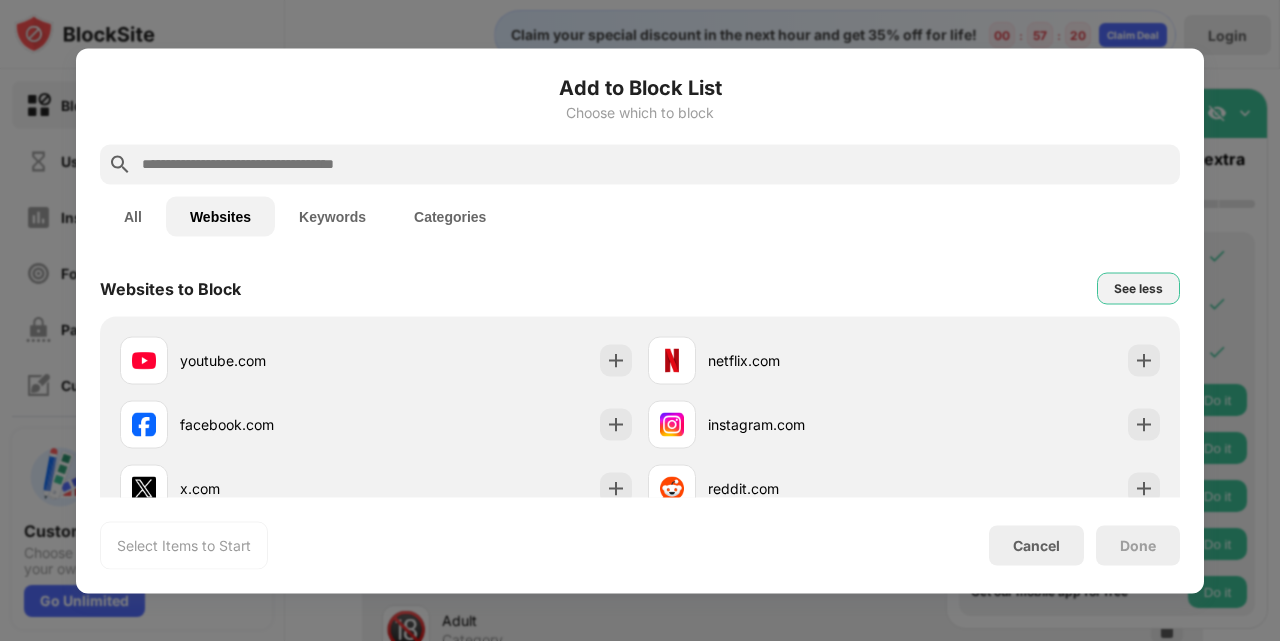 click on "See less" at bounding box center [1138, 288] 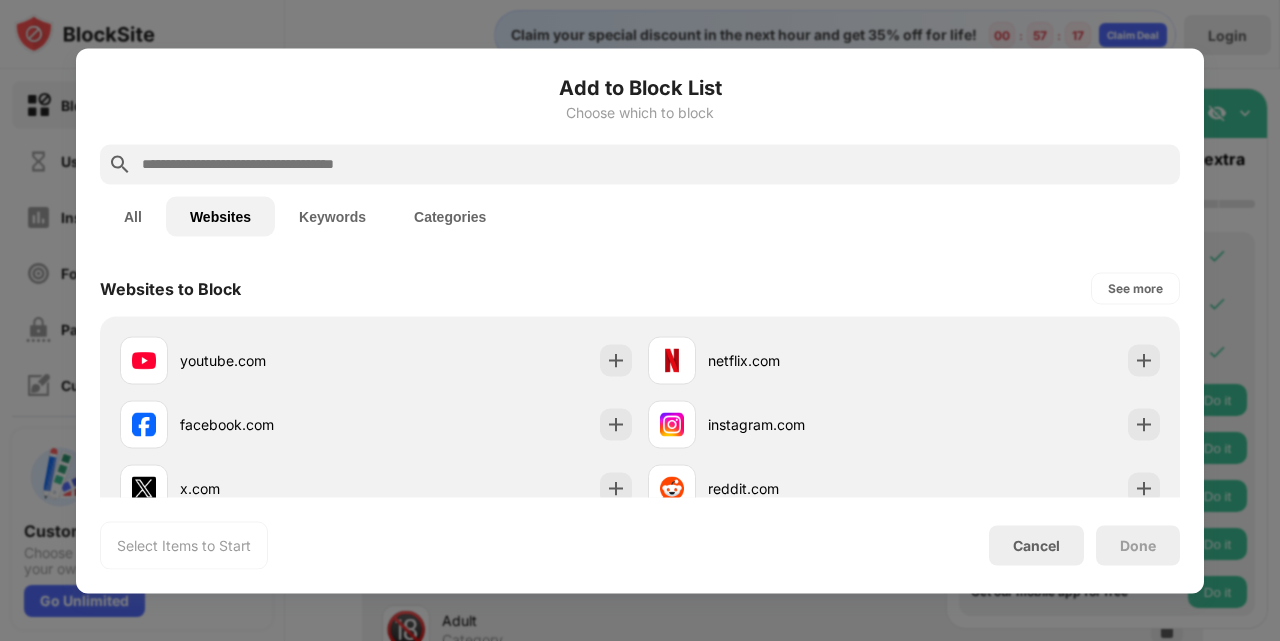click on "Keywords" at bounding box center (332, 216) 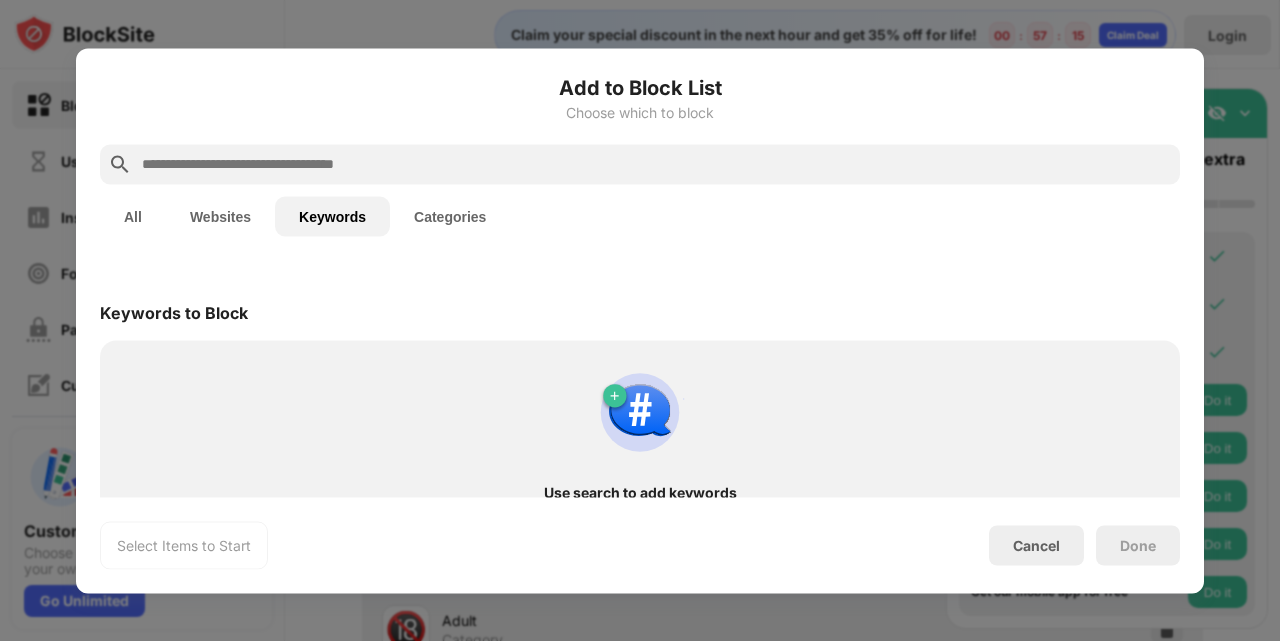 click on "Categories" at bounding box center (450, 216) 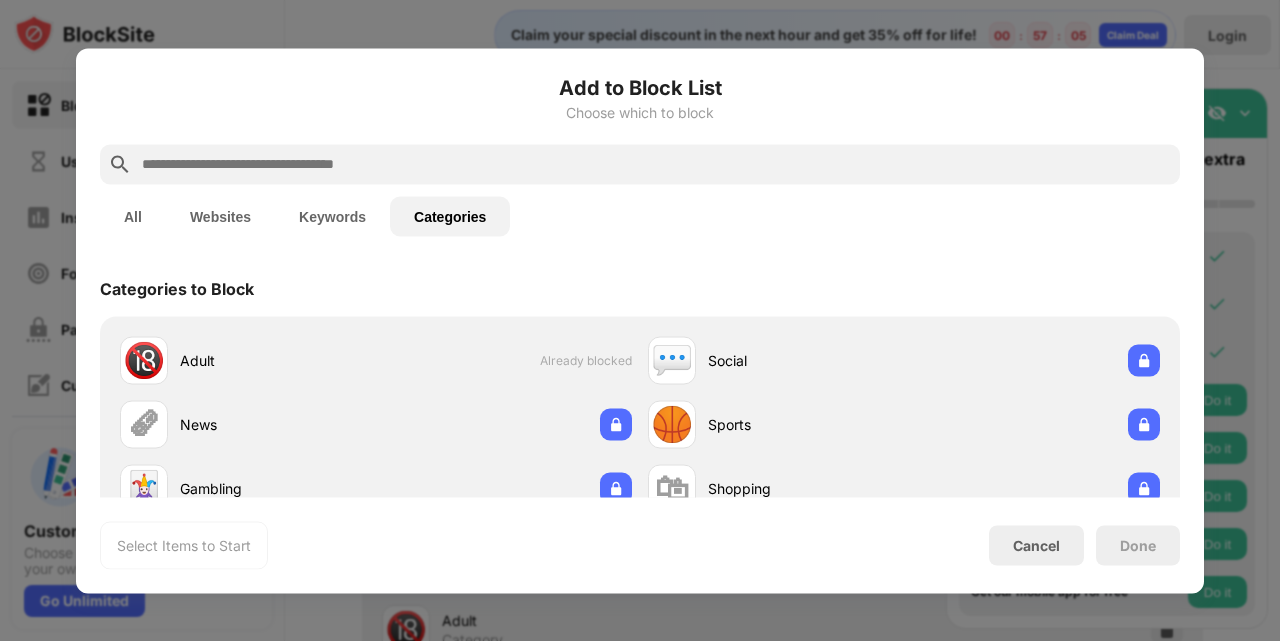 click on "All" at bounding box center (133, 216) 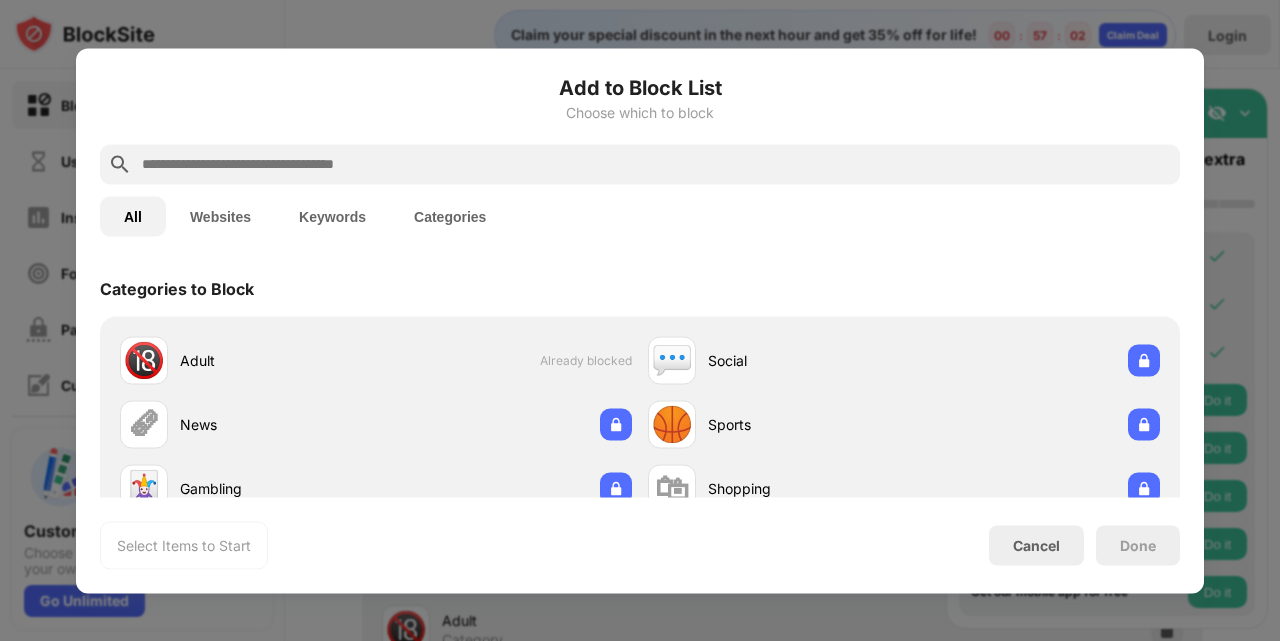 click on "All" at bounding box center [133, 216] 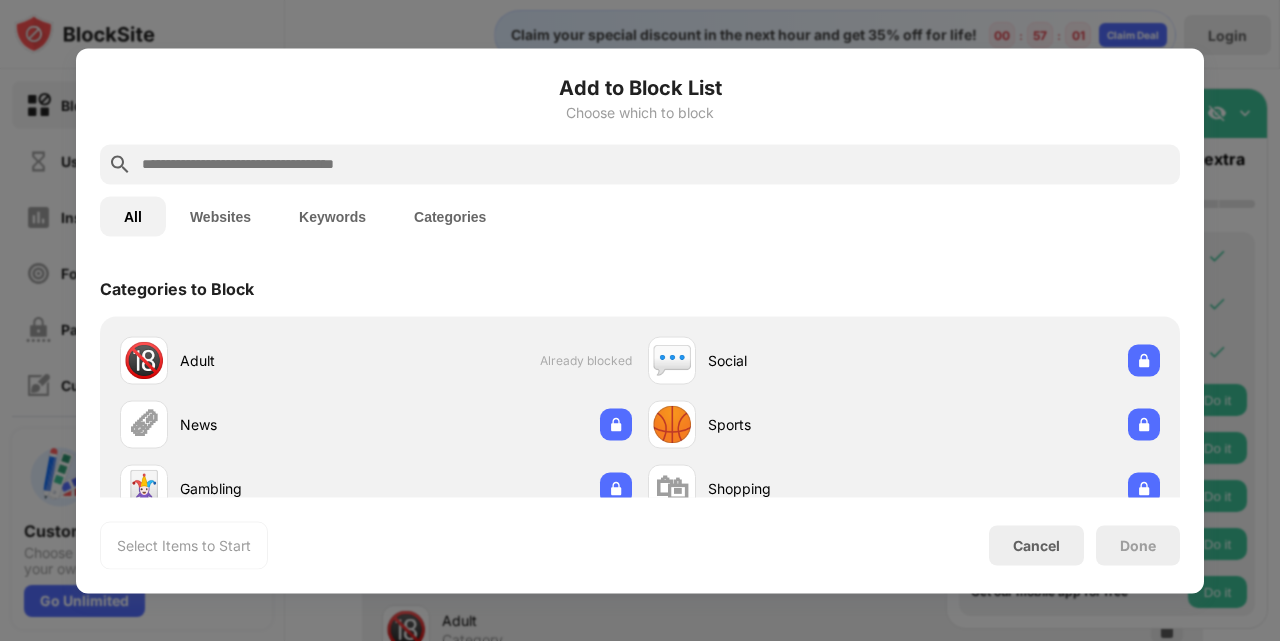 click on "All" at bounding box center (133, 216) 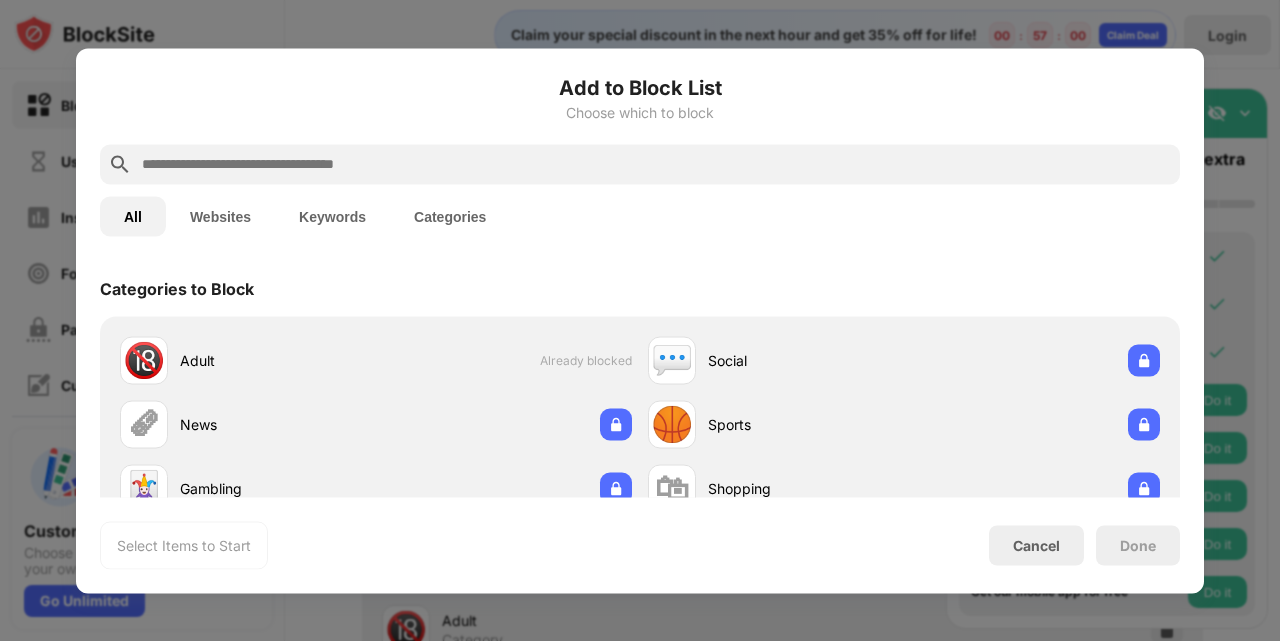 click on "All" at bounding box center (133, 216) 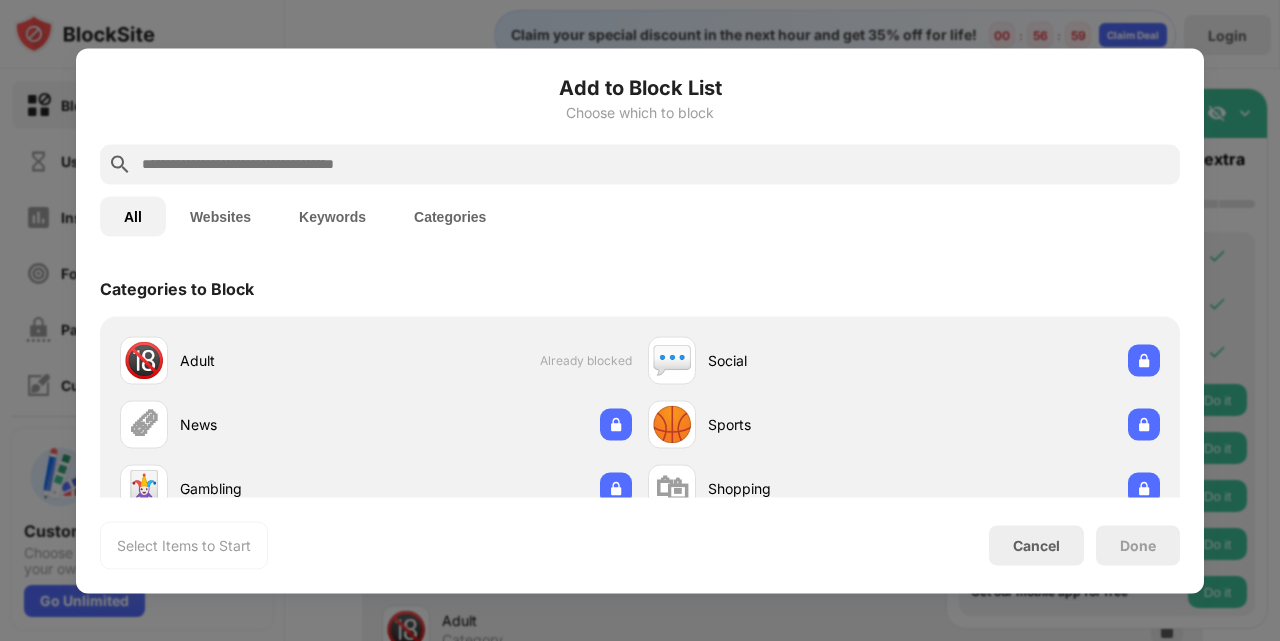 click on "All" at bounding box center [133, 216] 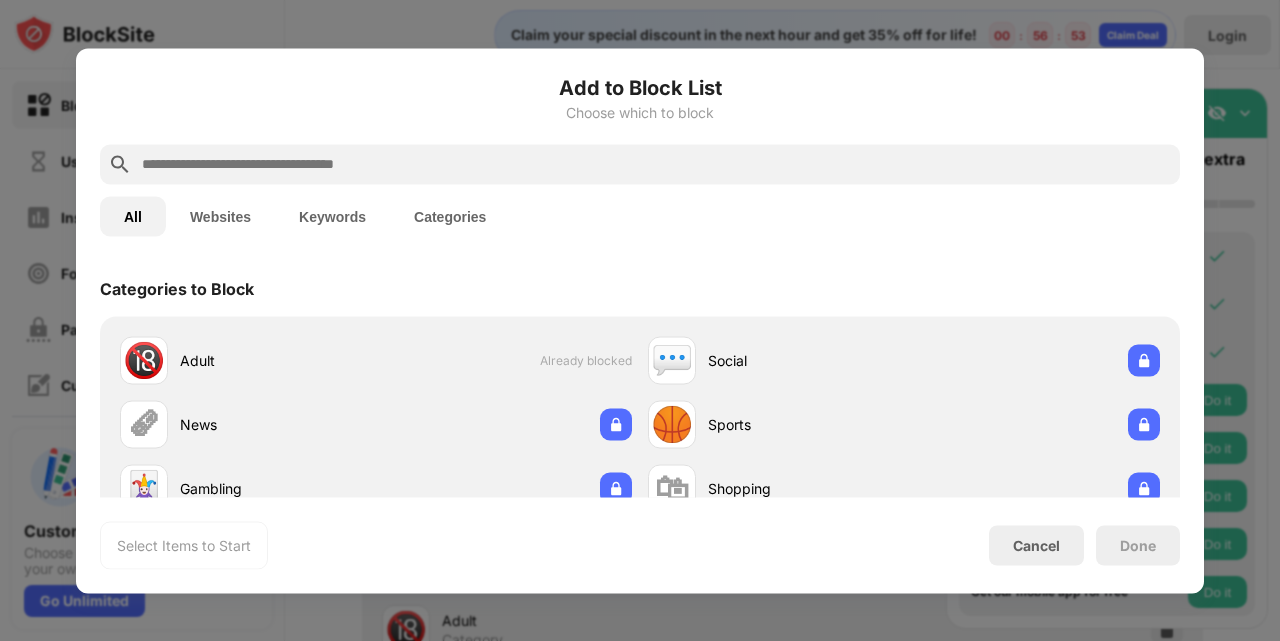 click at bounding box center (656, 164) 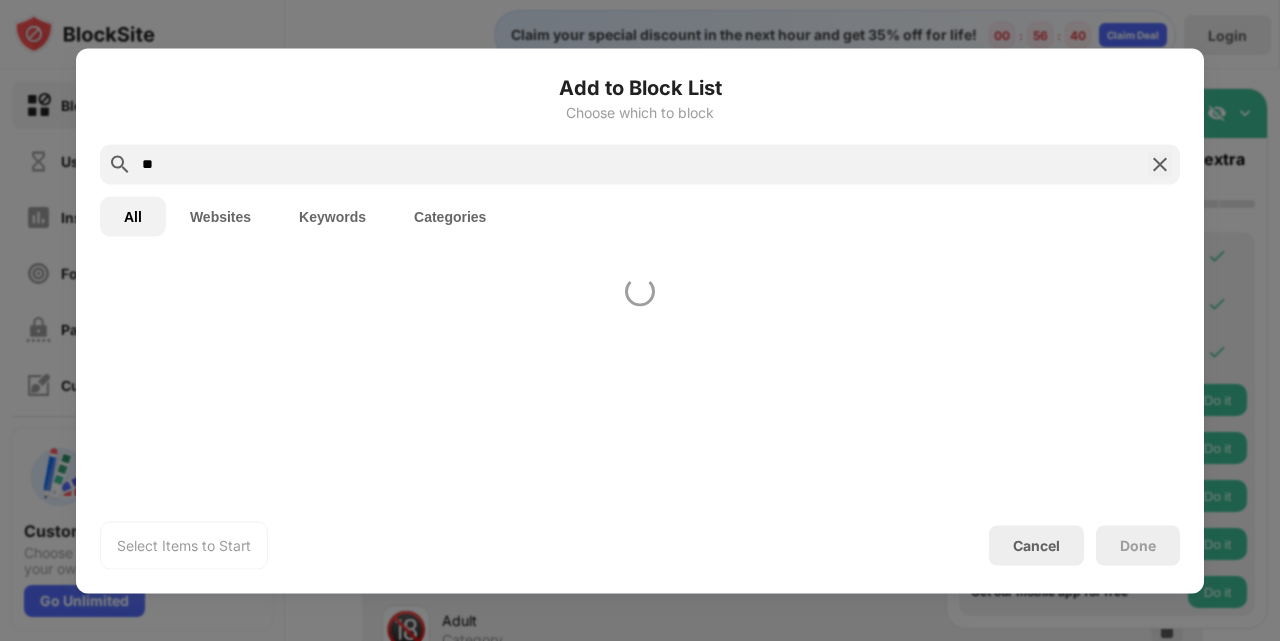 type on "*" 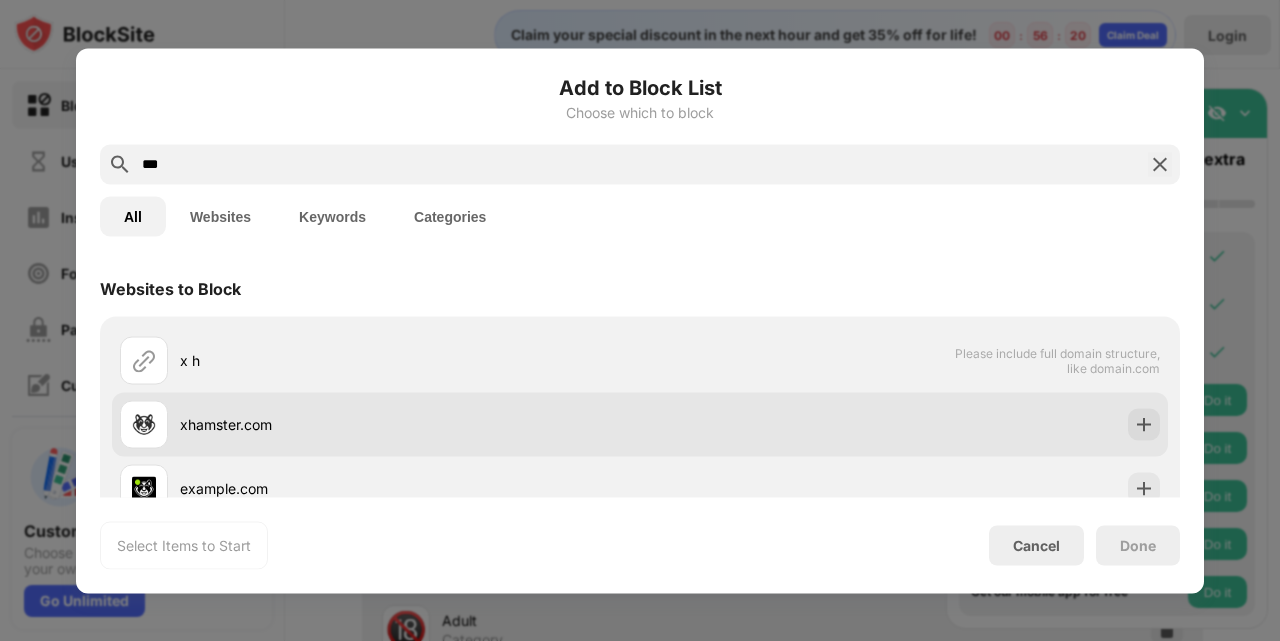 type on "***" 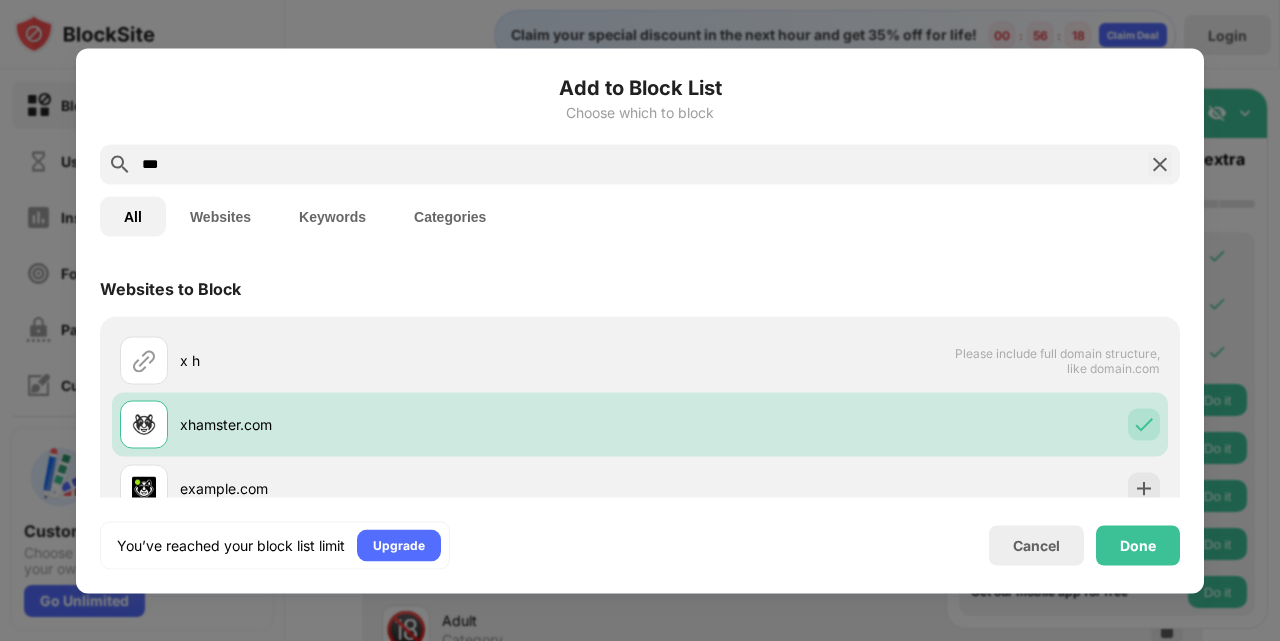 scroll, scrollTop: 0, scrollLeft: 0, axis: both 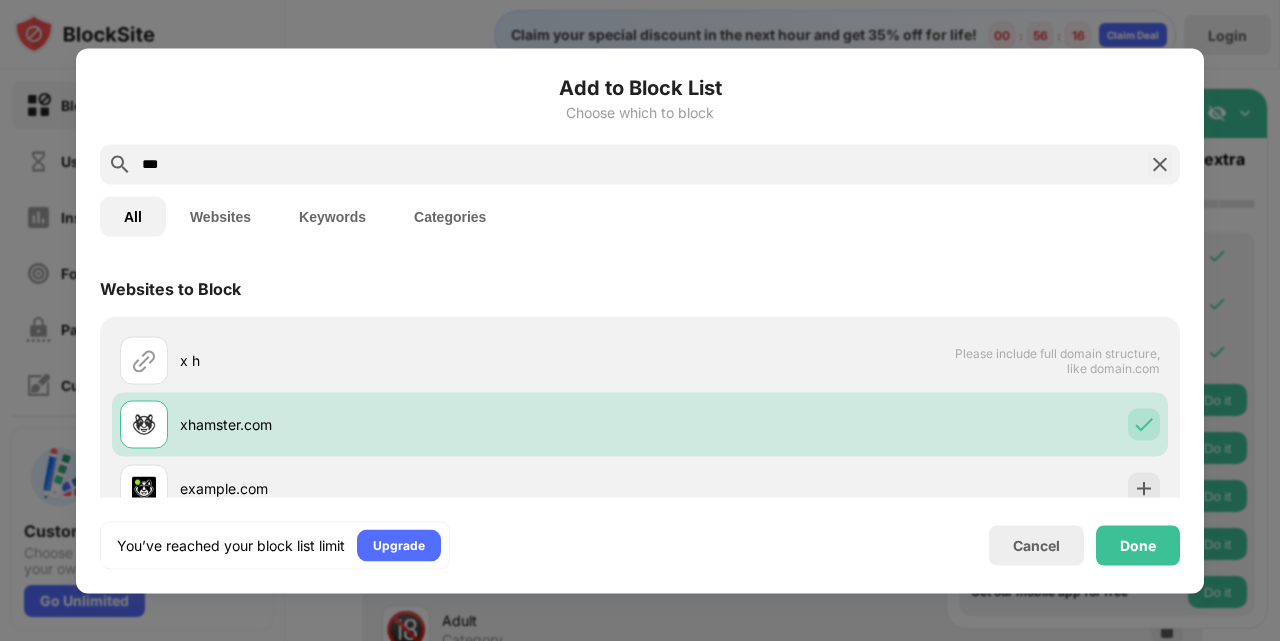click on "Done" at bounding box center (1138, 545) 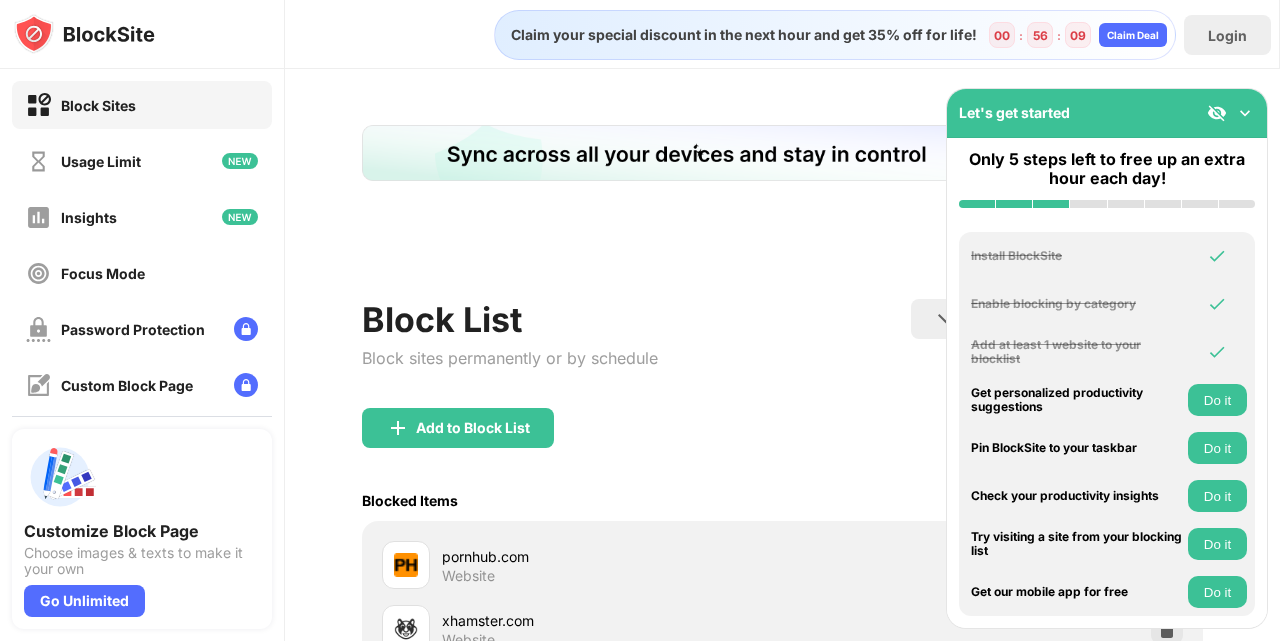 click on "Do it" at bounding box center [1217, 400] 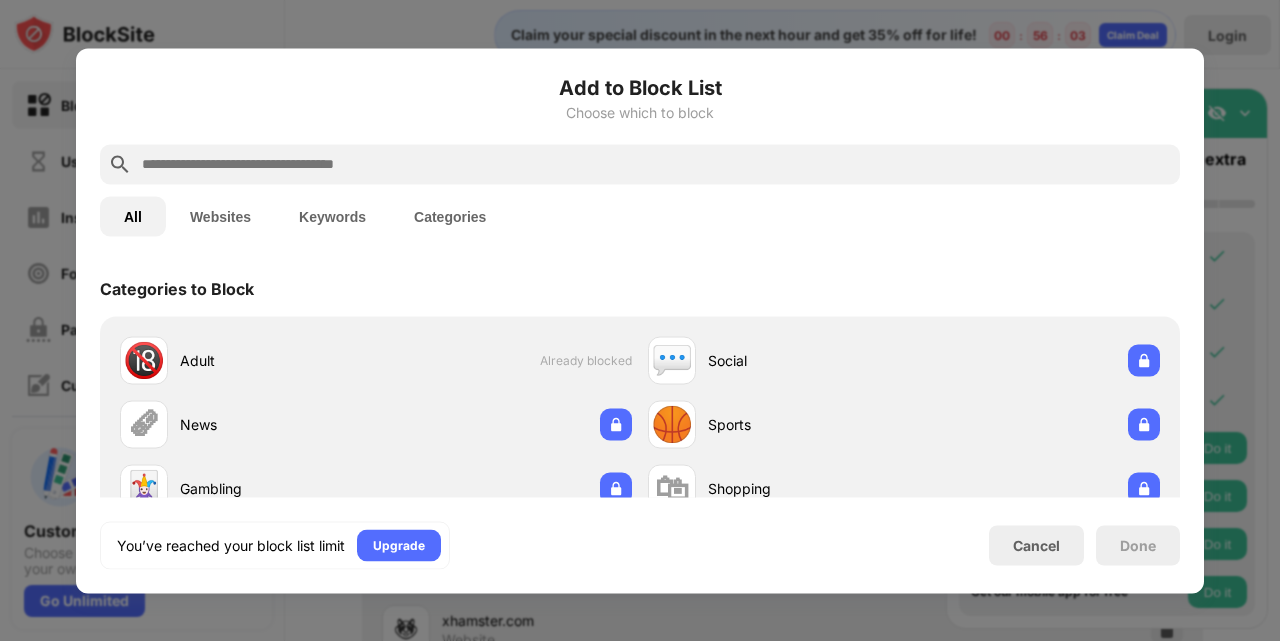 click at bounding box center [656, 164] 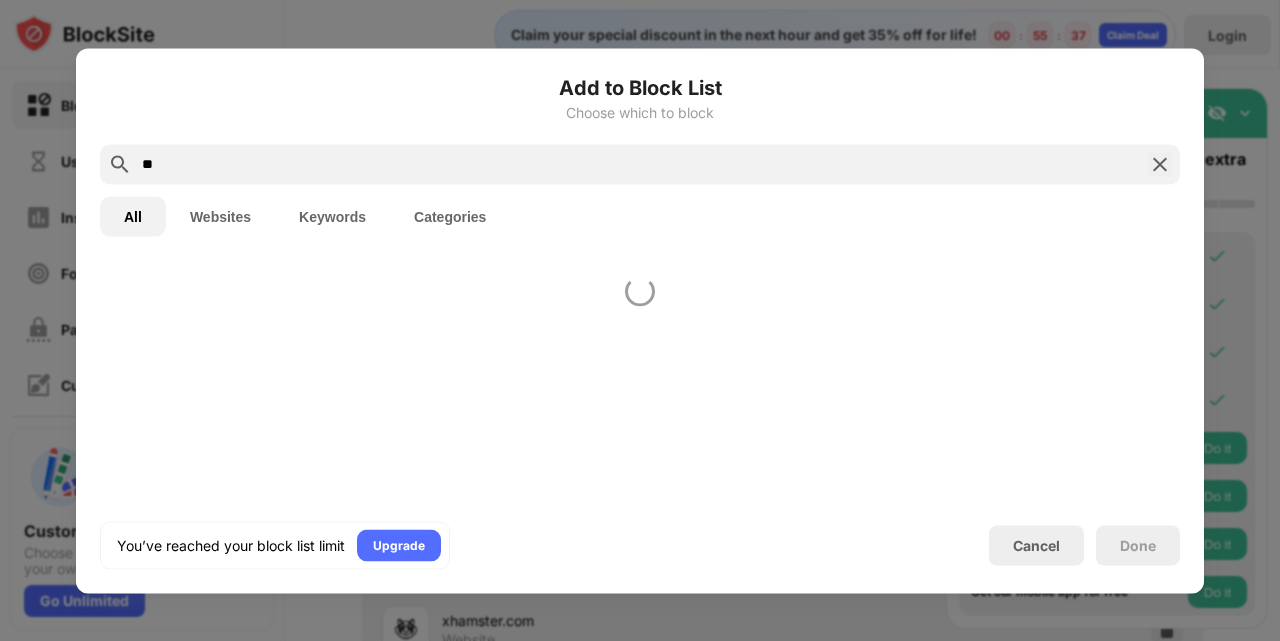 type on "*" 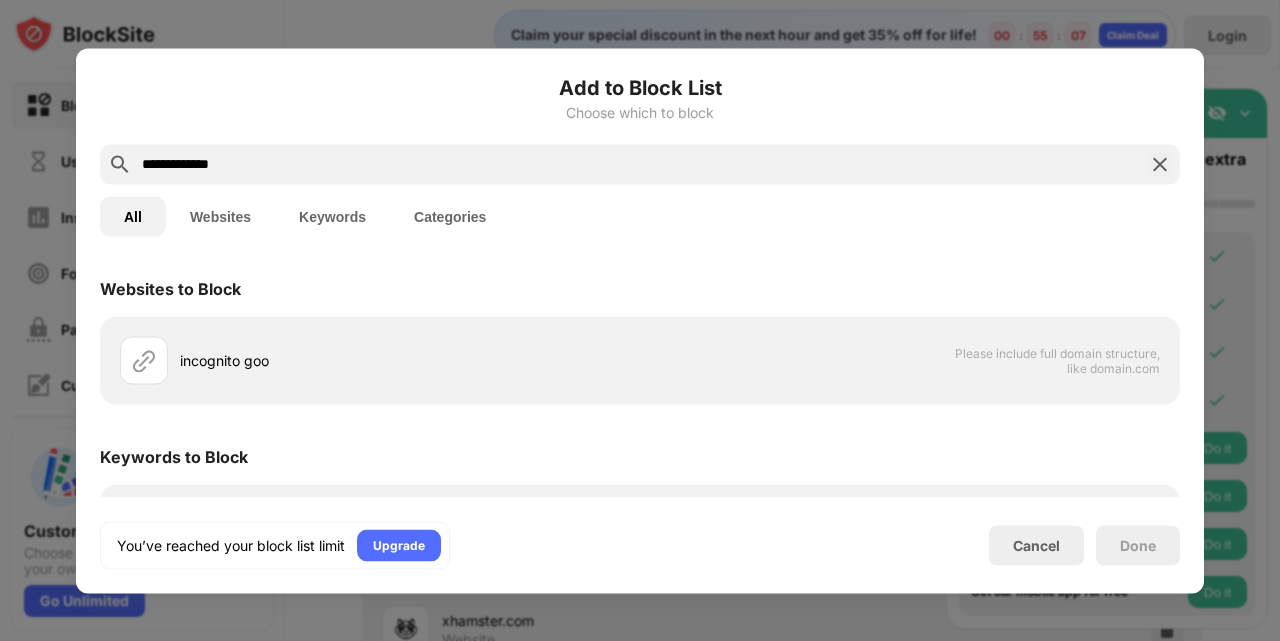 click on "Keywords to Block" at bounding box center (640, 456) 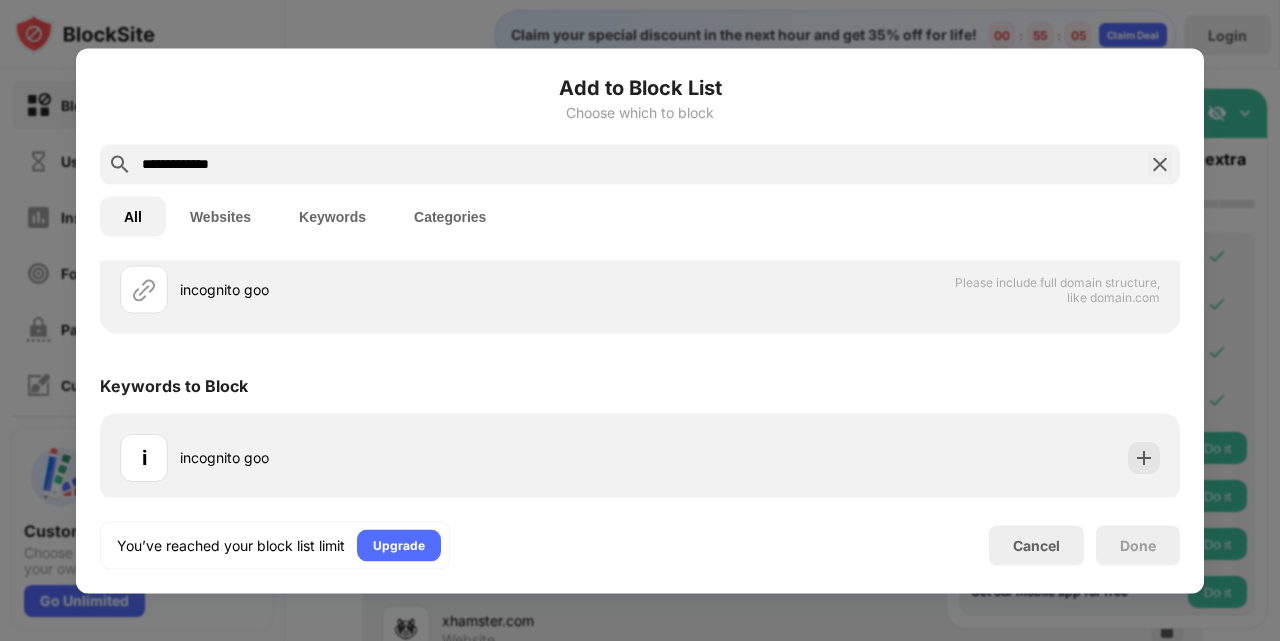 scroll, scrollTop: 75, scrollLeft: 0, axis: vertical 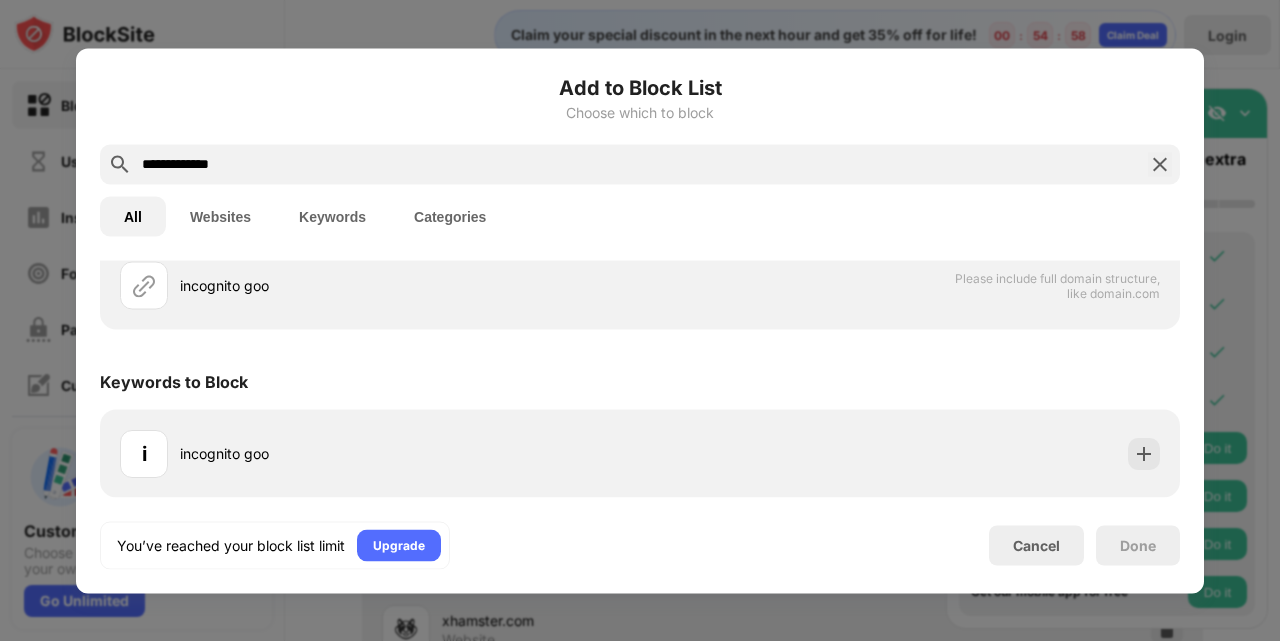 click on "**********" at bounding box center (640, 164) 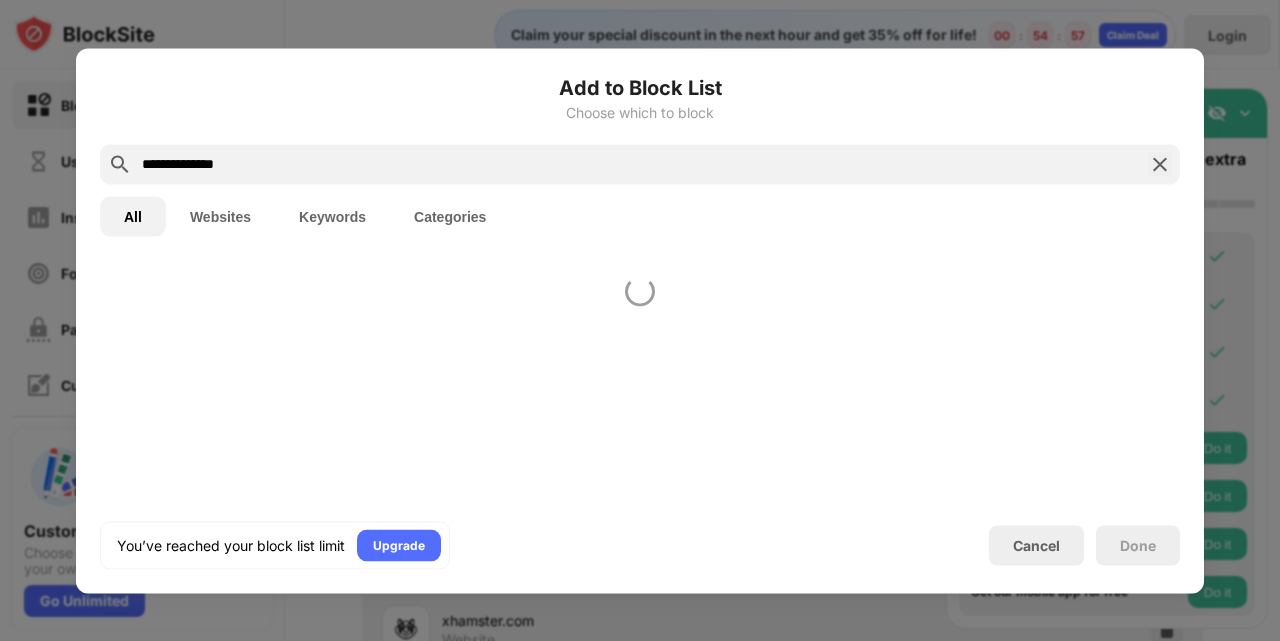 scroll, scrollTop: 0, scrollLeft: 0, axis: both 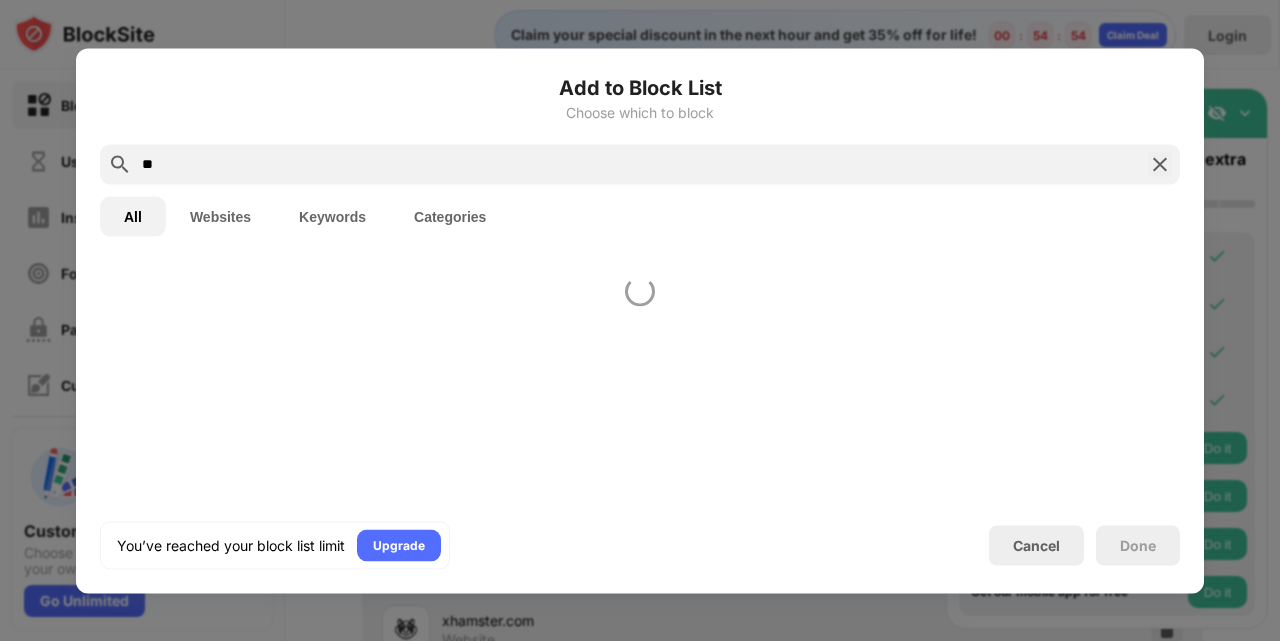 type on "*" 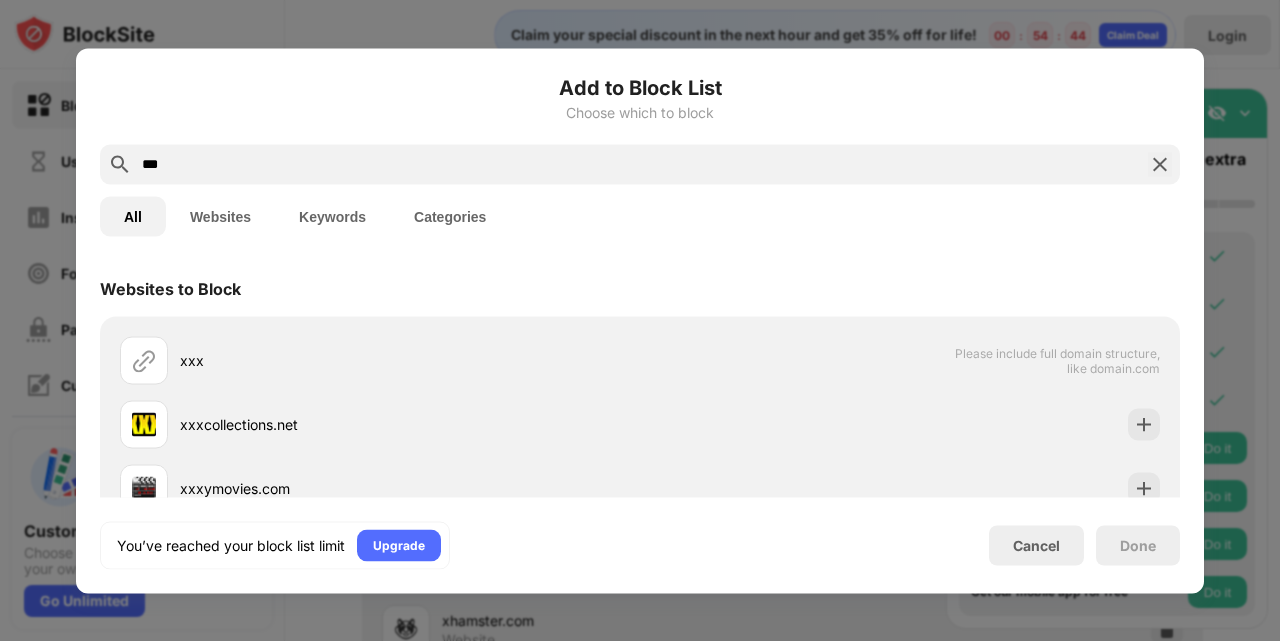 type on "***" 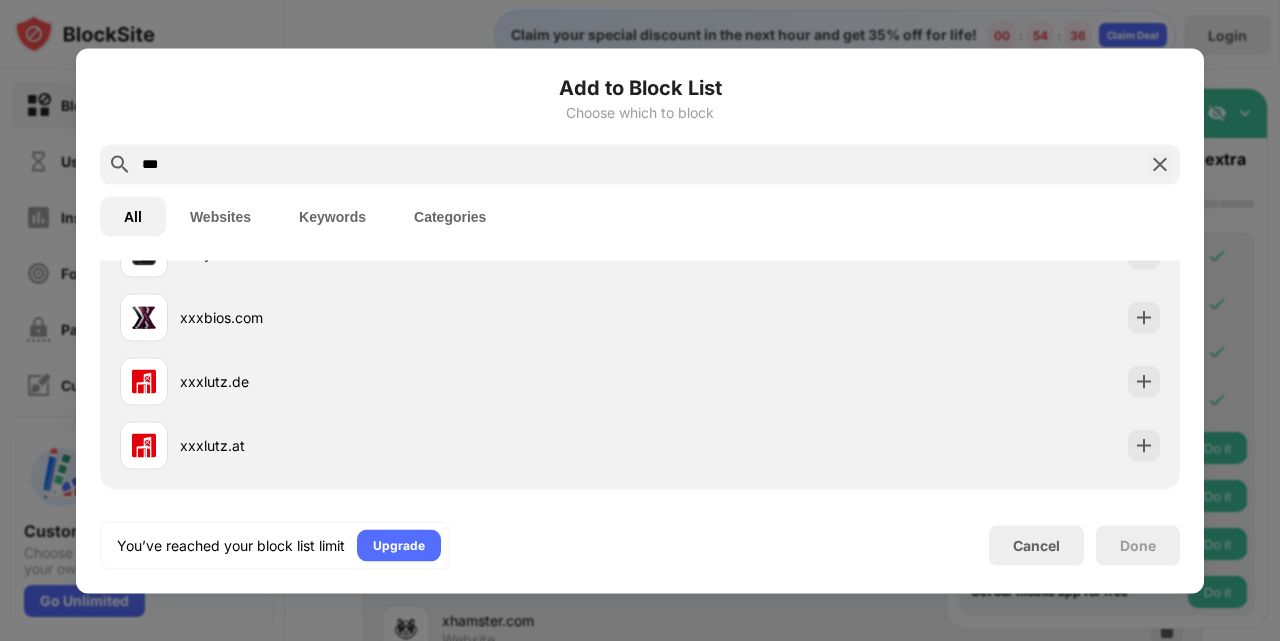 scroll, scrollTop: 195, scrollLeft: 0, axis: vertical 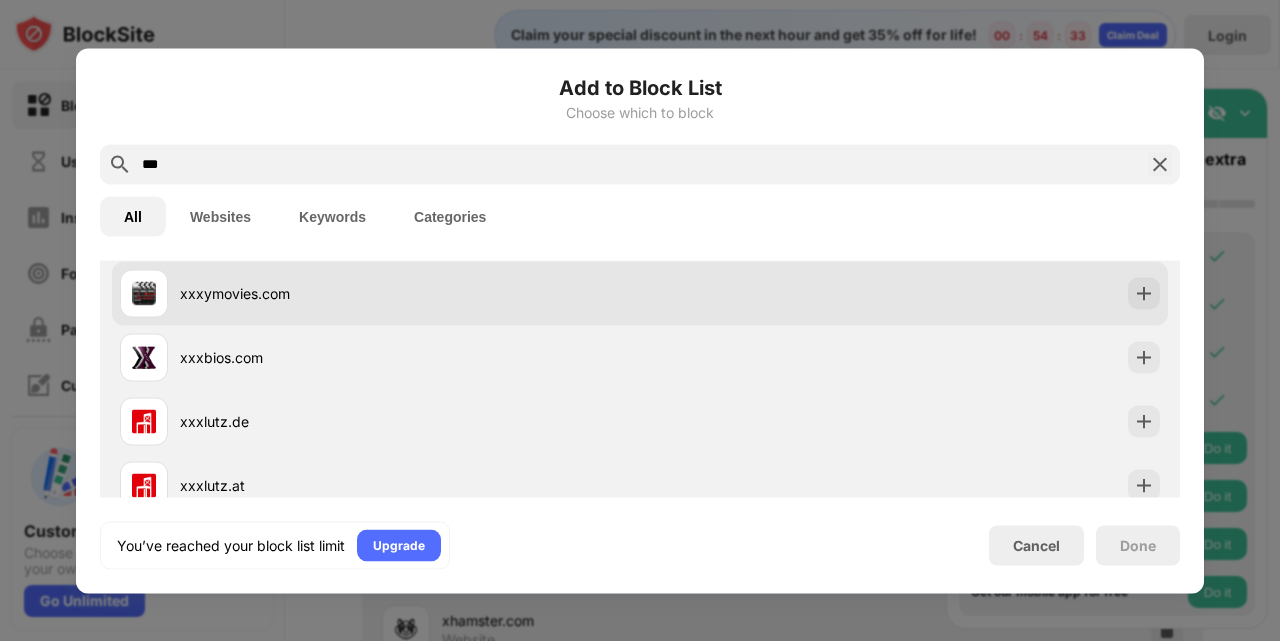click on "xxxymovies.com" at bounding box center [410, 293] 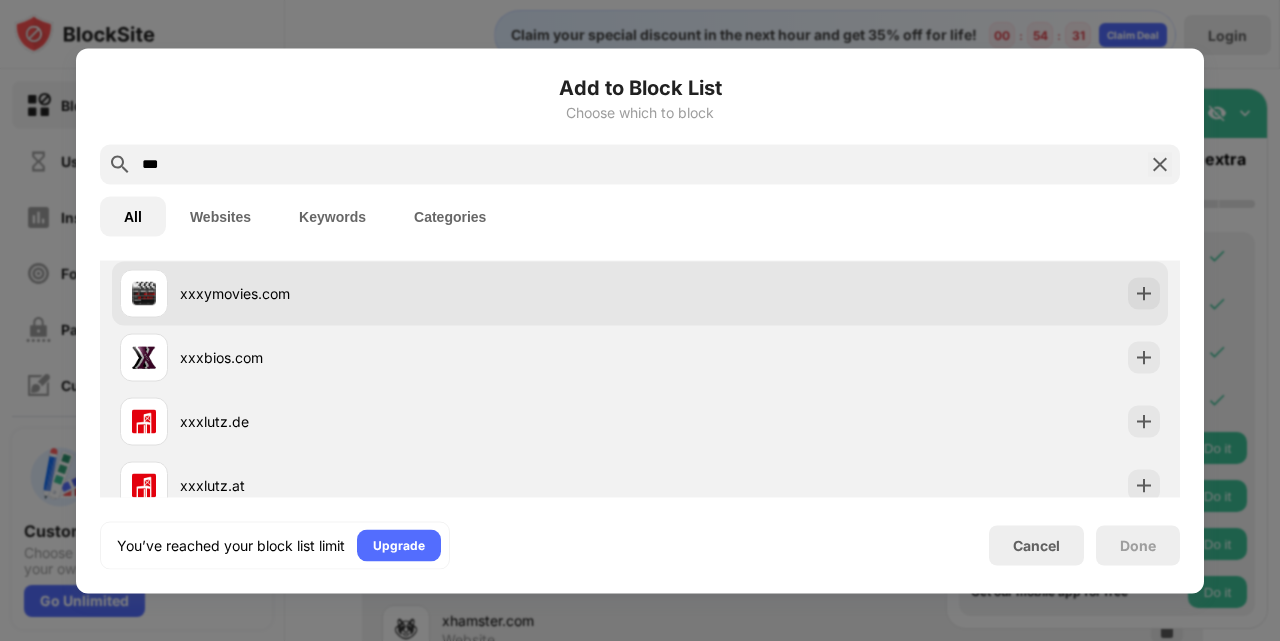 click on "xxxymovies.com" at bounding box center [410, 293] 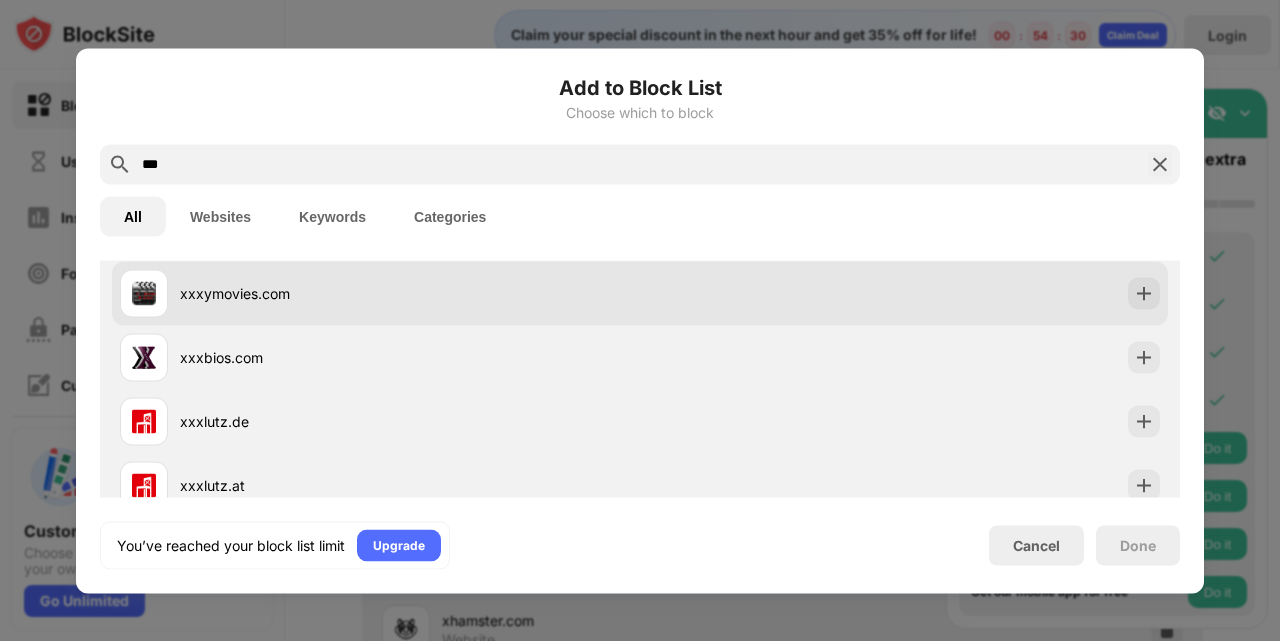 click on "xxxymovies.com" at bounding box center (410, 293) 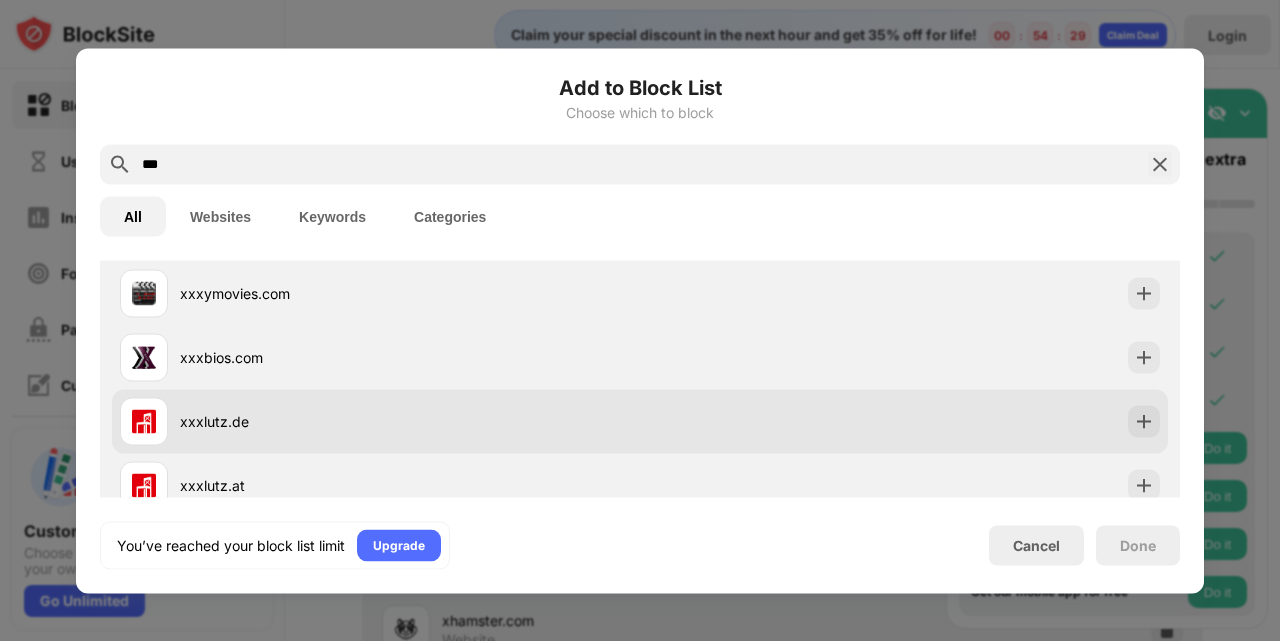 drag, startPoint x: 337, startPoint y: 285, endPoint x: 887, endPoint y: 556, distance: 613.14026 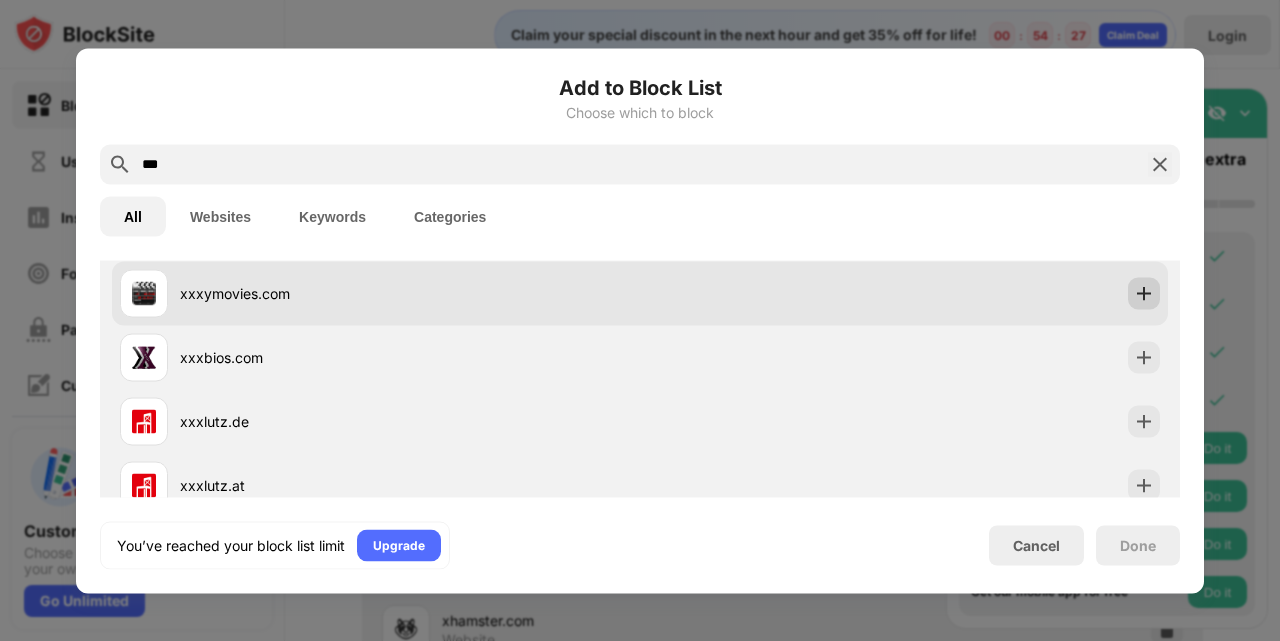 click at bounding box center (1144, 293) 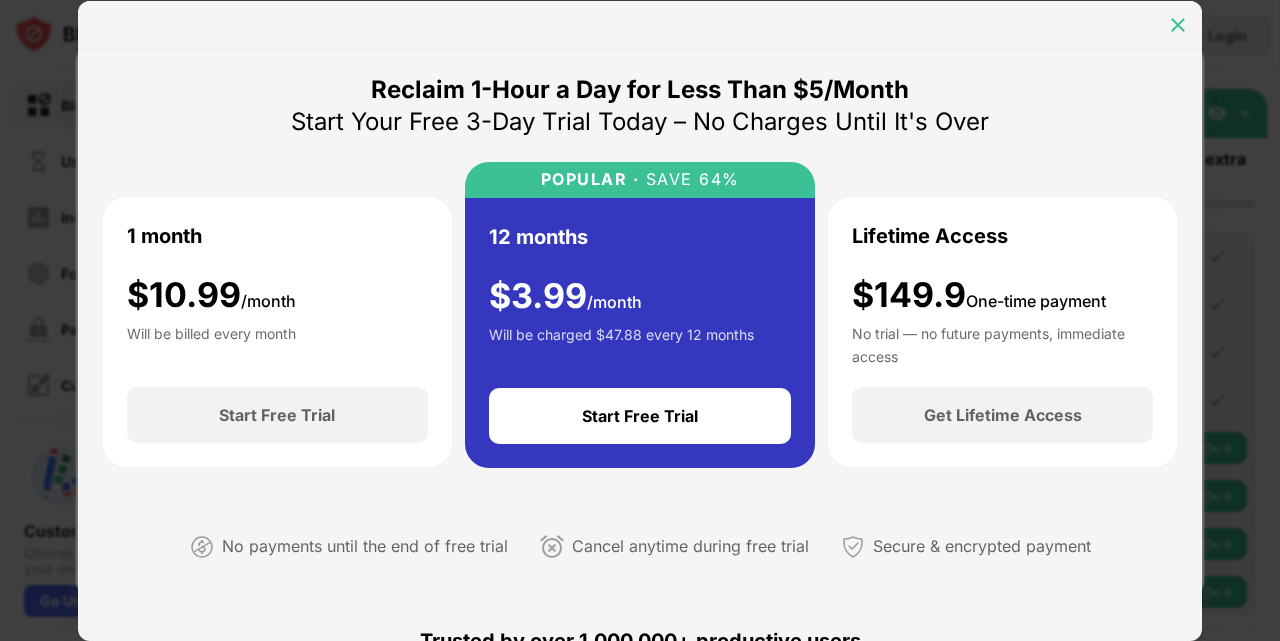 click at bounding box center (1178, 25) 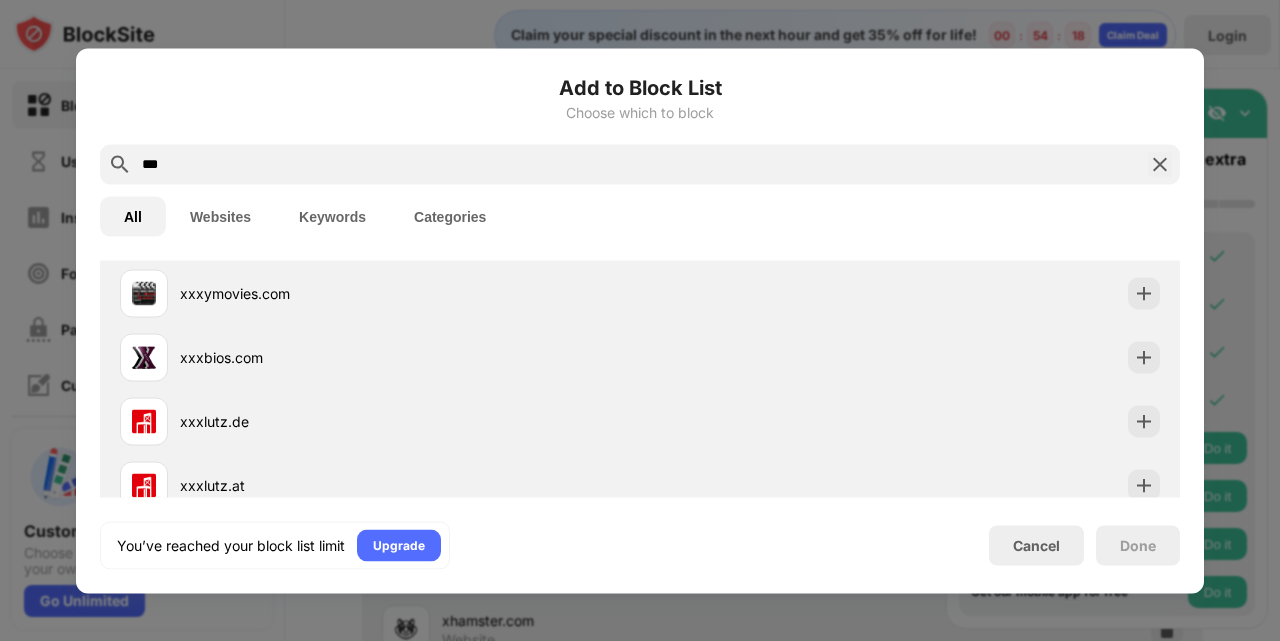 click at bounding box center (1160, 164) 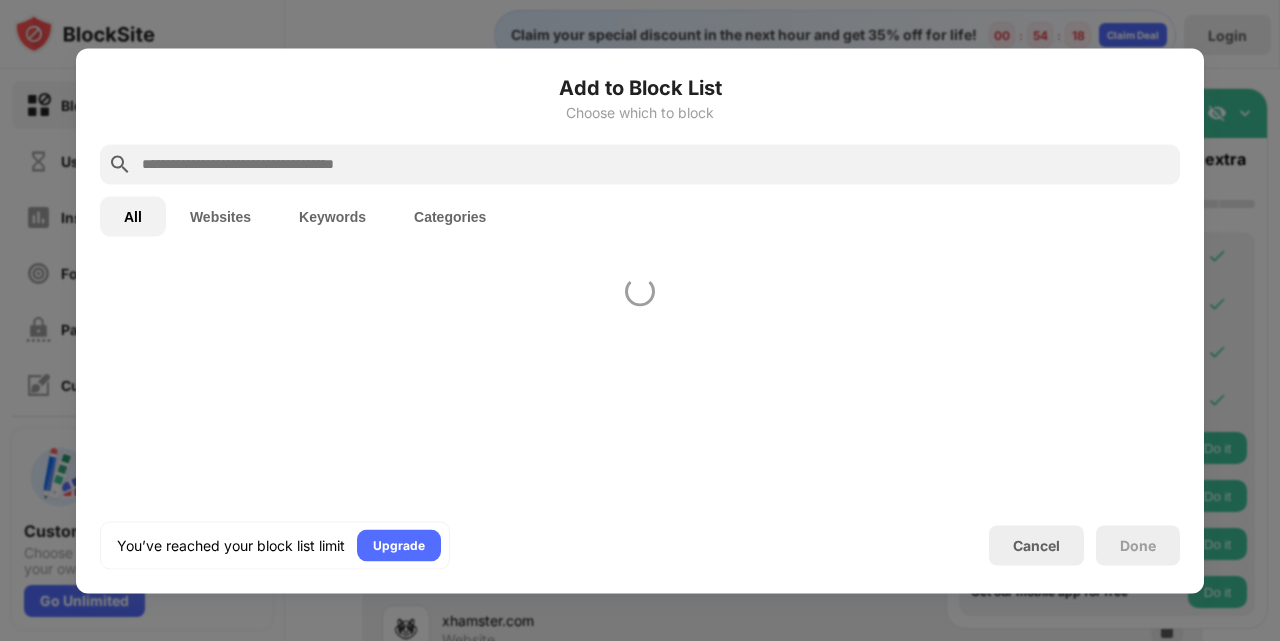 scroll, scrollTop: 0, scrollLeft: 0, axis: both 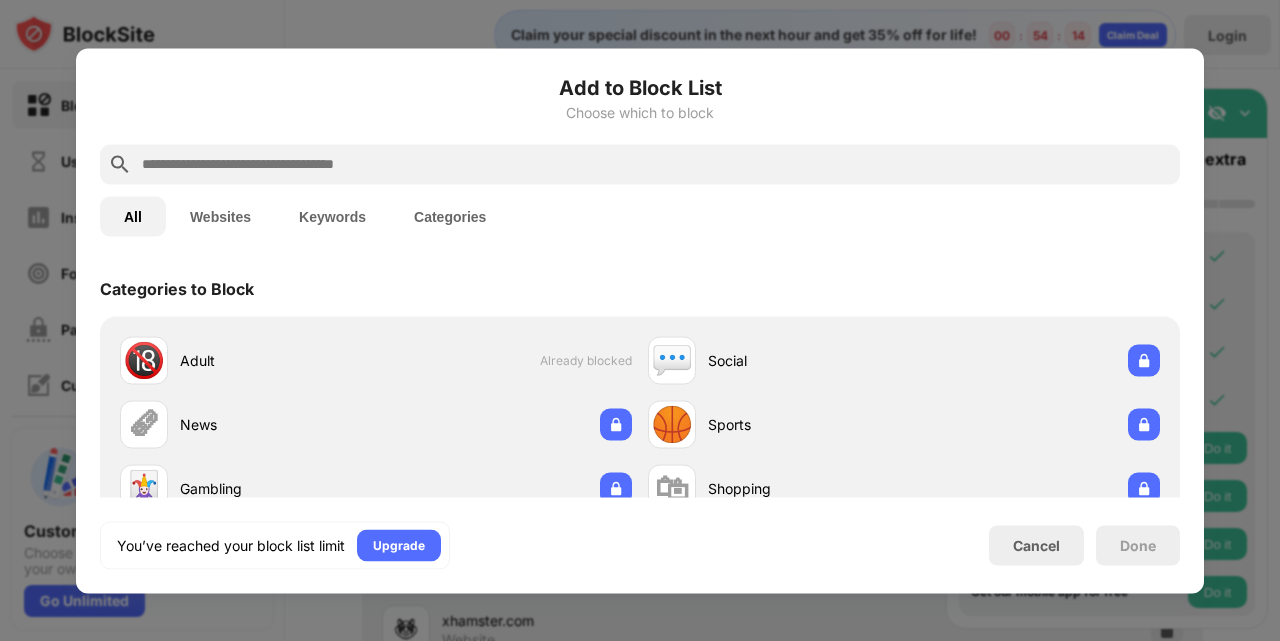 click on "Done" at bounding box center (1138, 545) 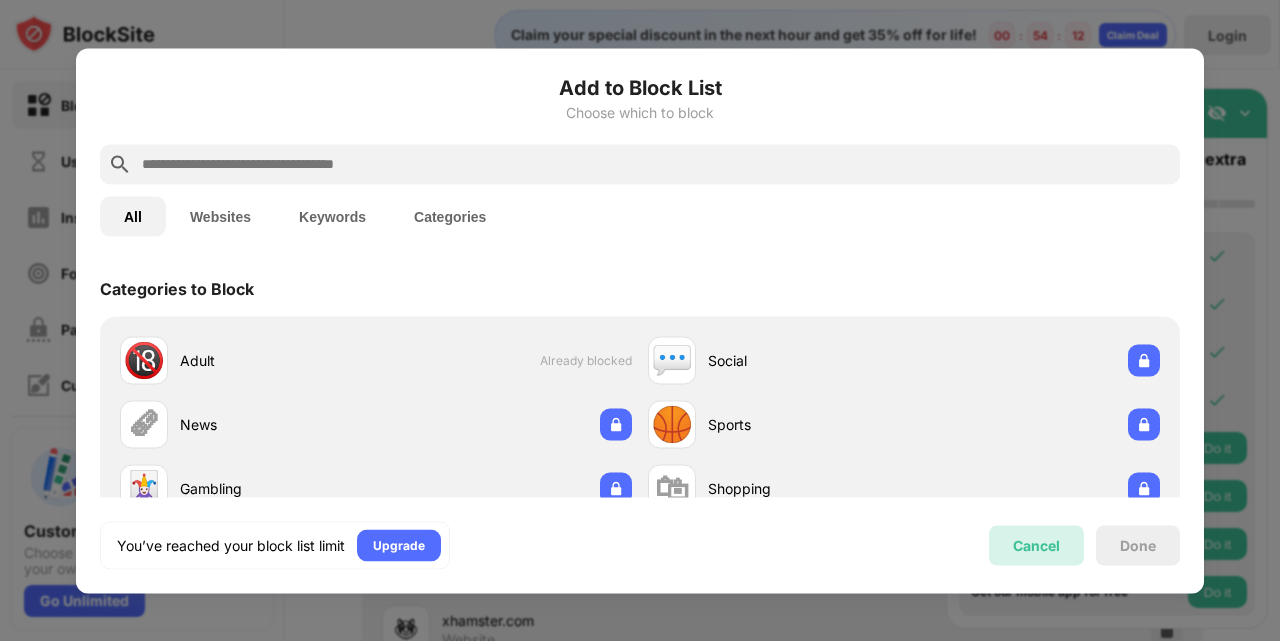 click on "Cancel" at bounding box center (1036, 545) 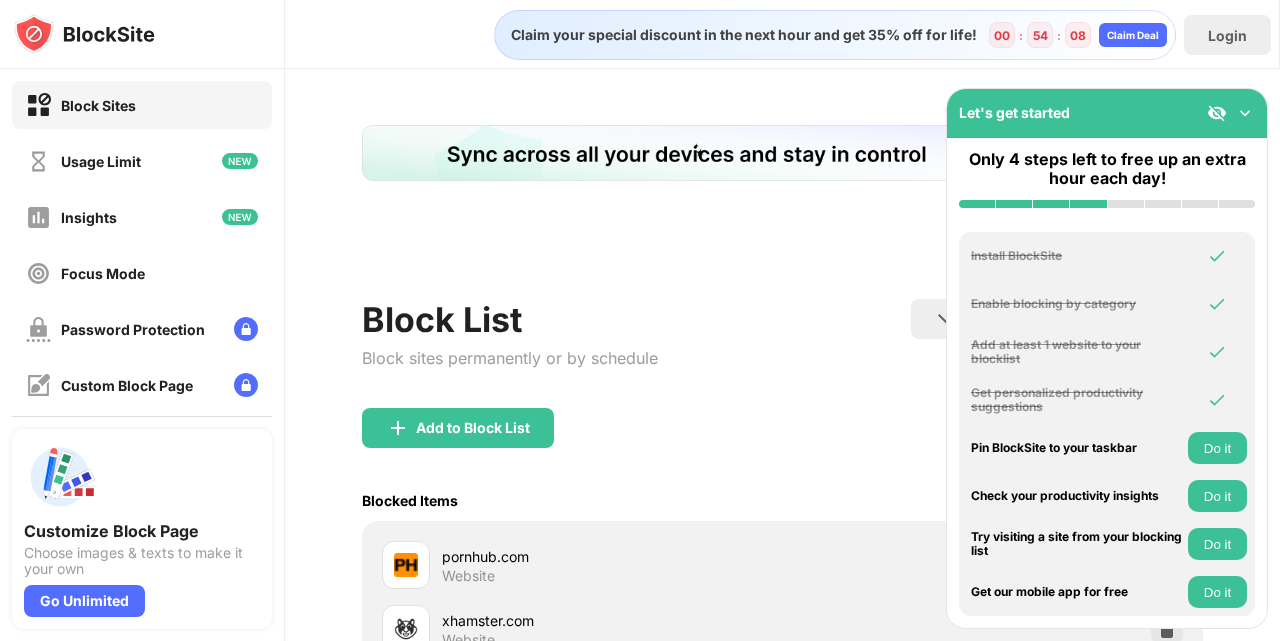 click on "Block List Block sites permanently or by schedule Redirect Choose a site to be redirected to when blocking is active Schedule Select which days and timeframes the block list will be active." at bounding box center (782, 353) 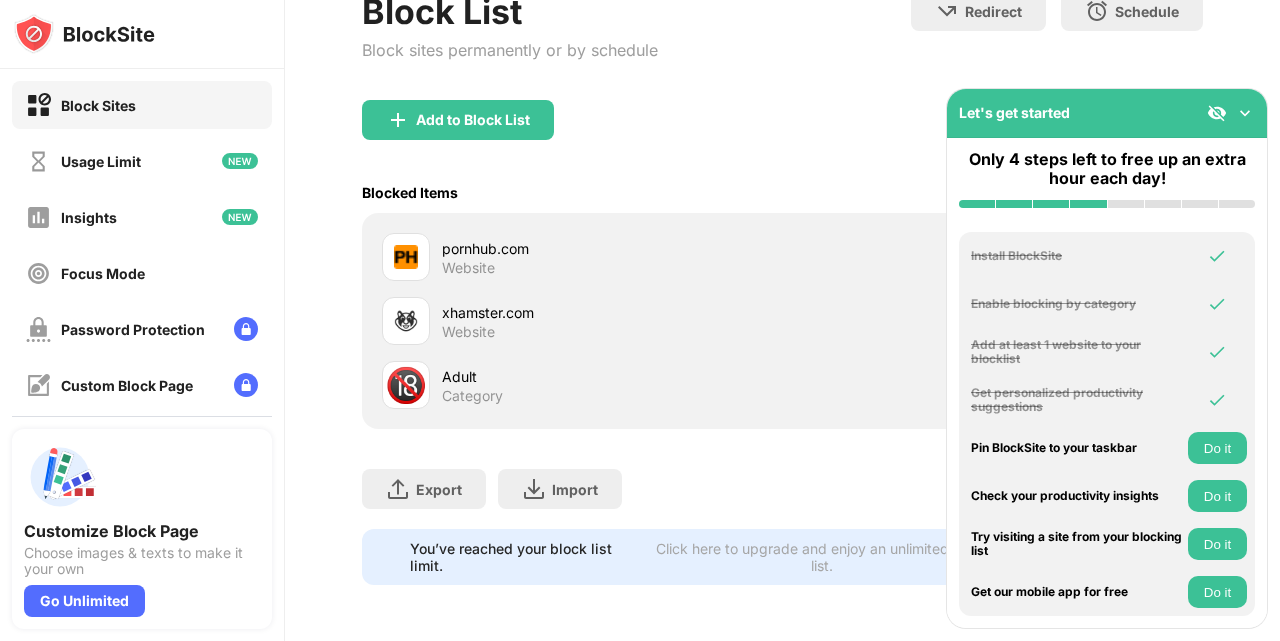 scroll, scrollTop: 323, scrollLeft: 0, axis: vertical 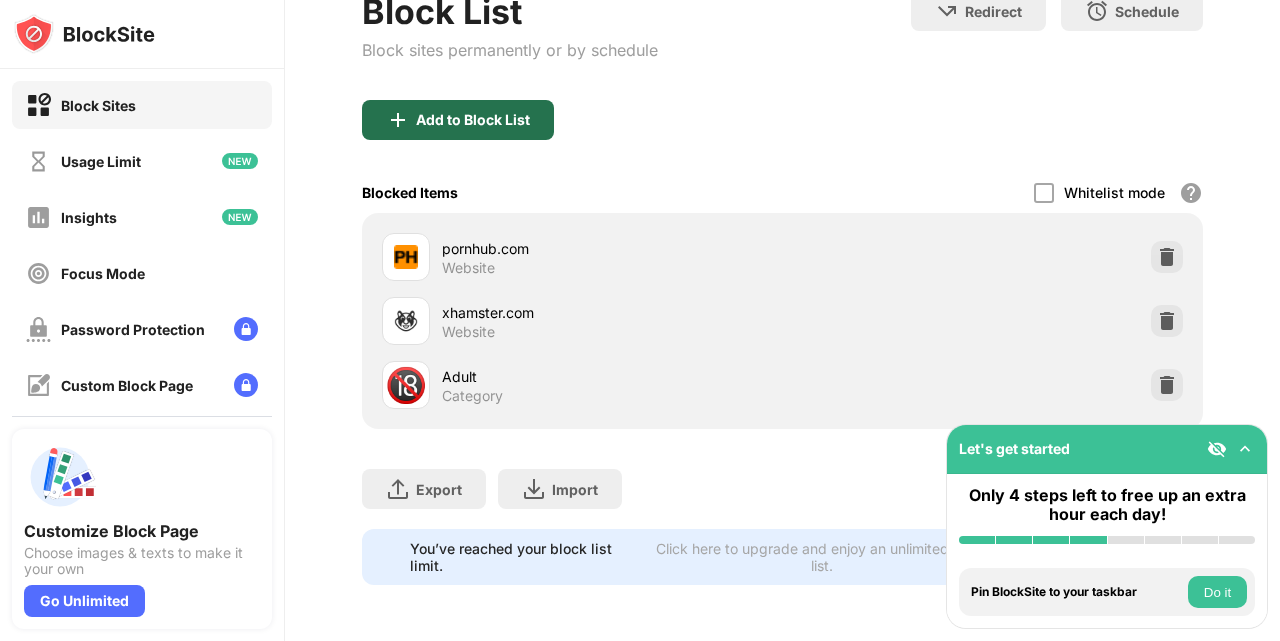 click on "Add to Block List" at bounding box center [473, 120] 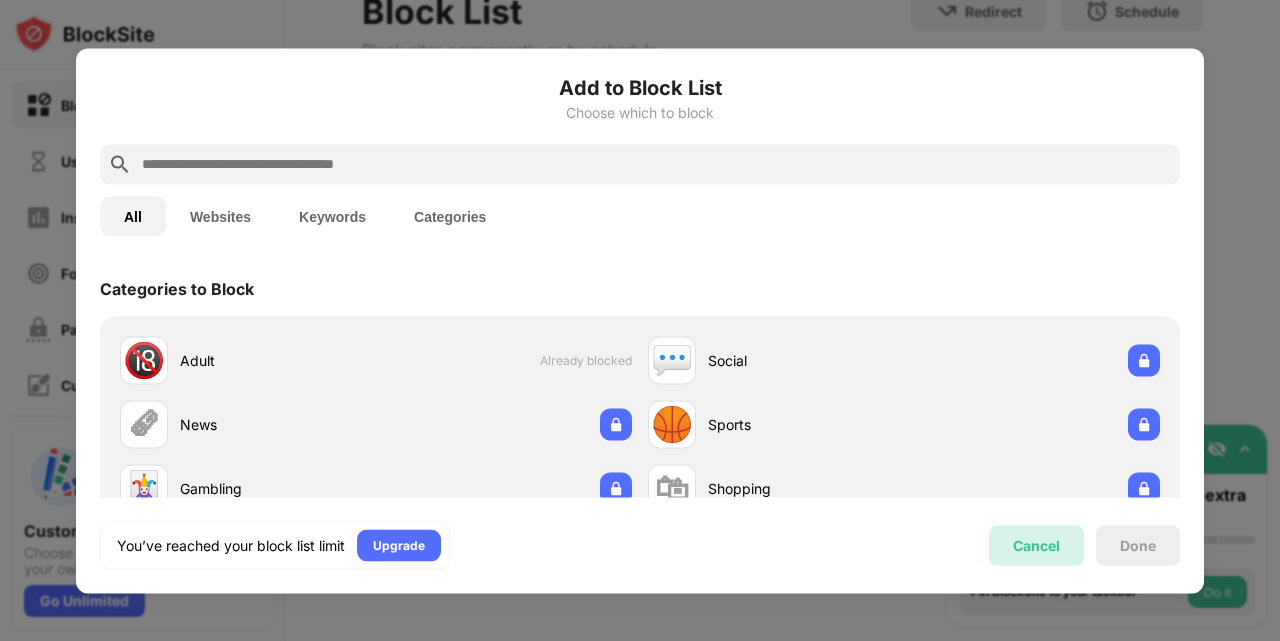 click on "Cancel" at bounding box center [1036, 545] 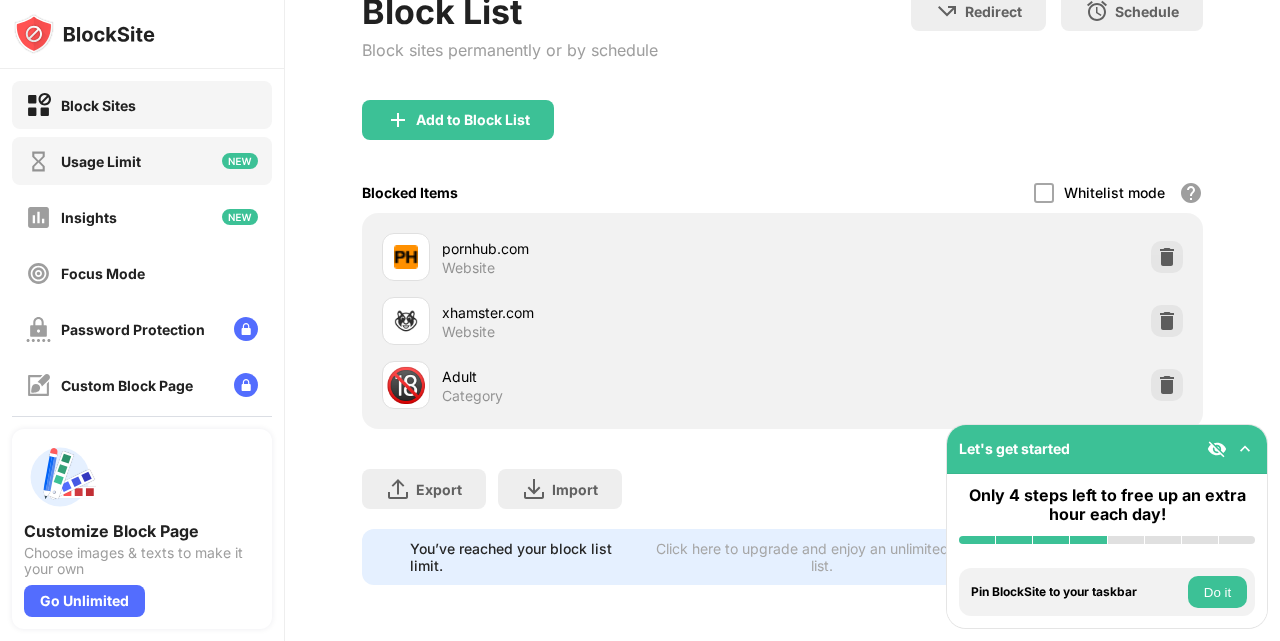 click on "Usage Limit" at bounding box center (142, 161) 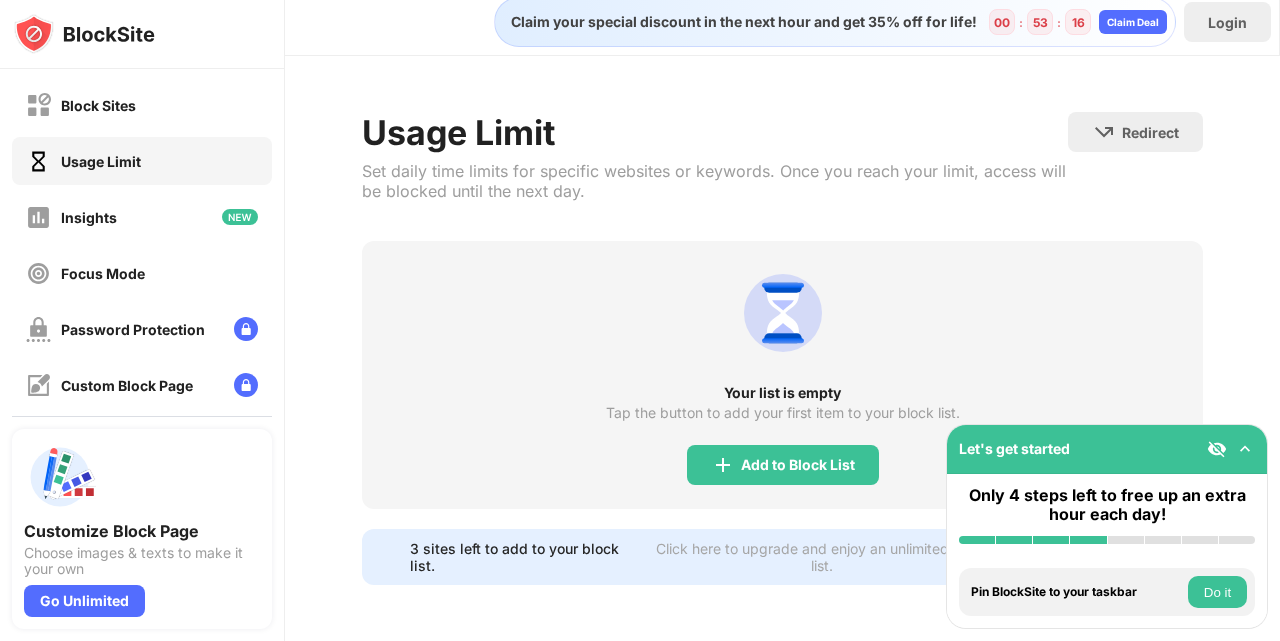 scroll, scrollTop: 28, scrollLeft: 0, axis: vertical 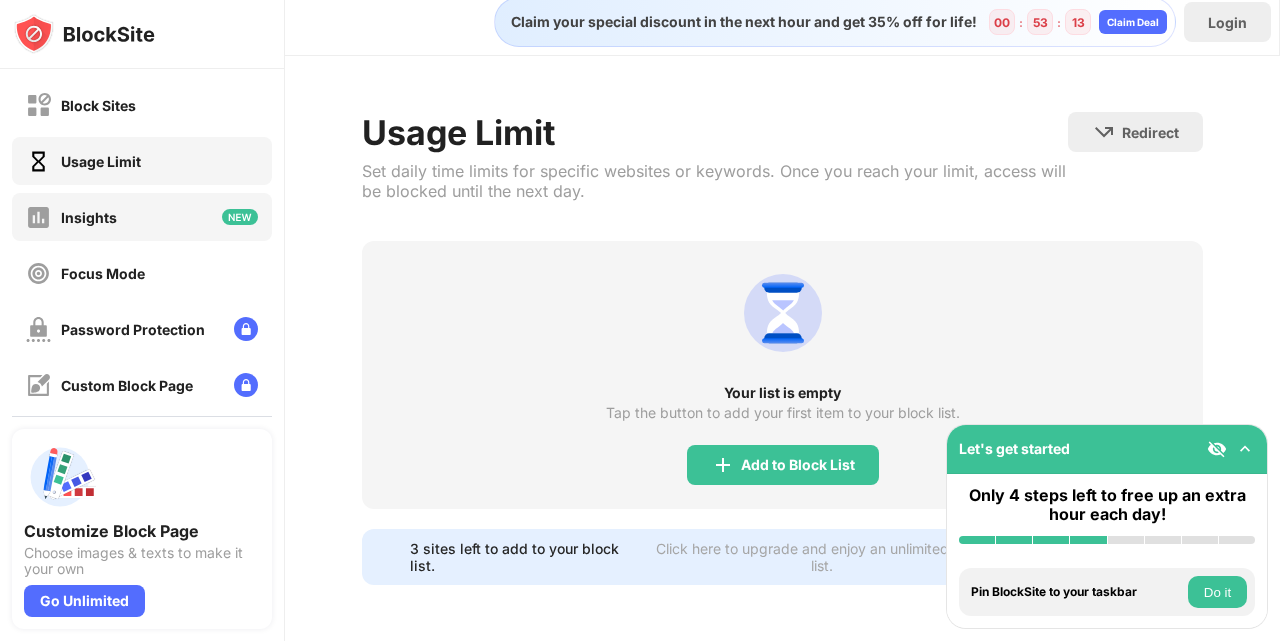 click on "Insights" at bounding box center [142, 217] 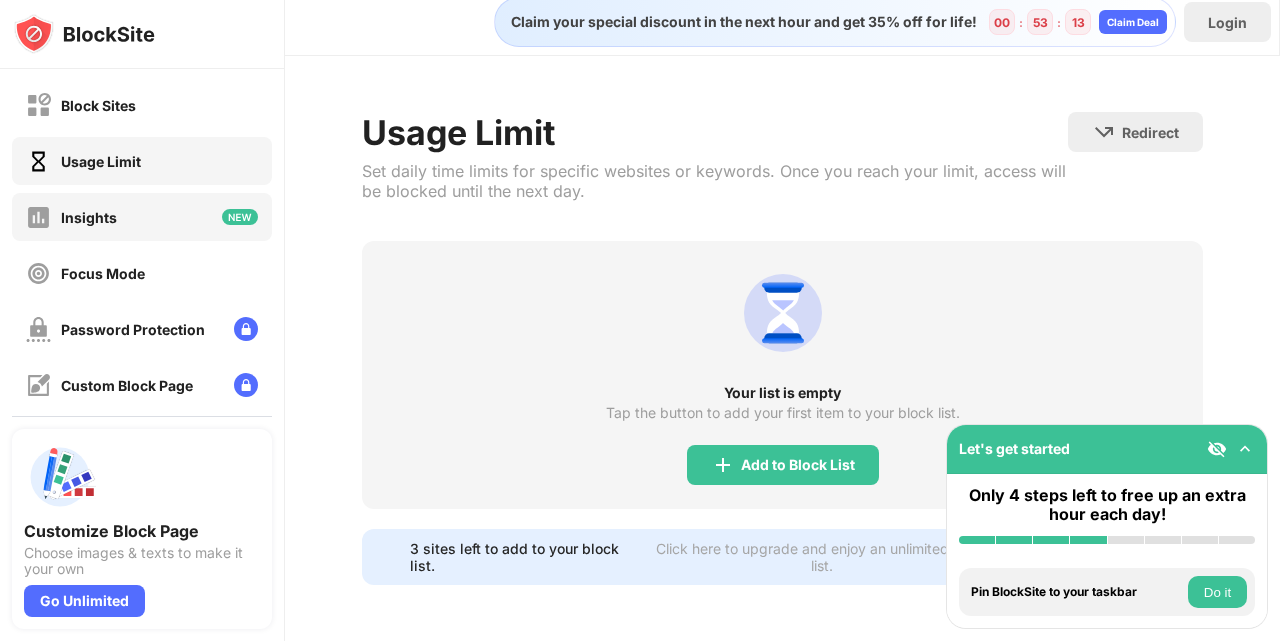 scroll, scrollTop: 84, scrollLeft: 0, axis: vertical 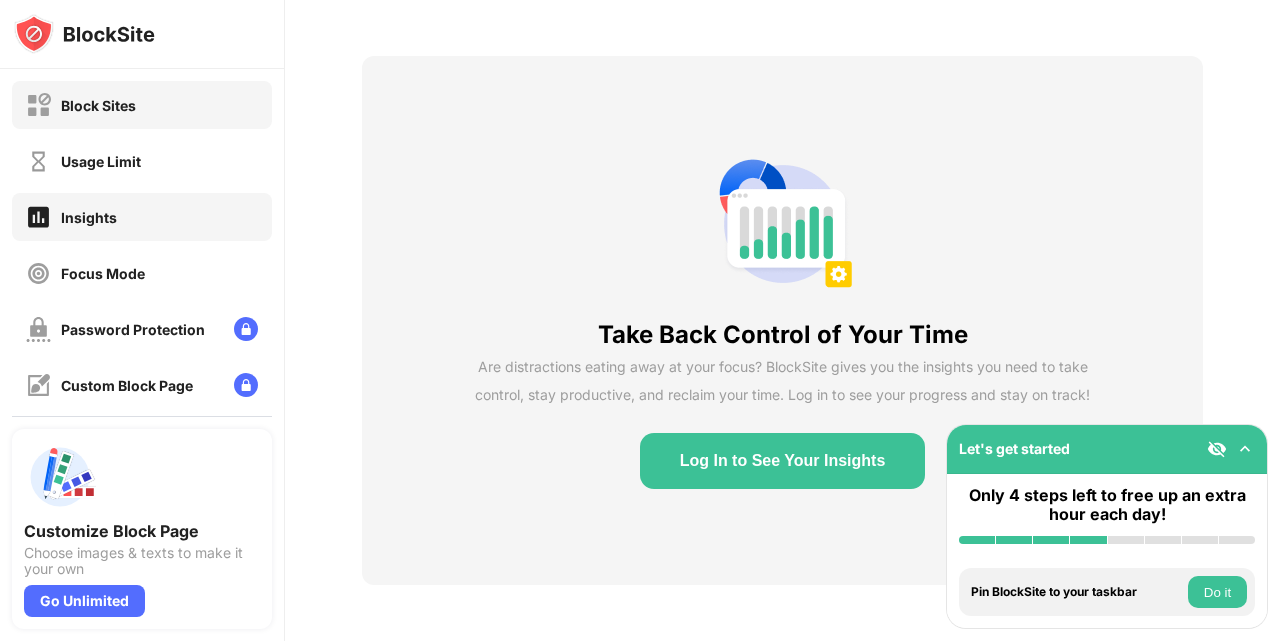 click on "Block Sites" at bounding box center (98, 105) 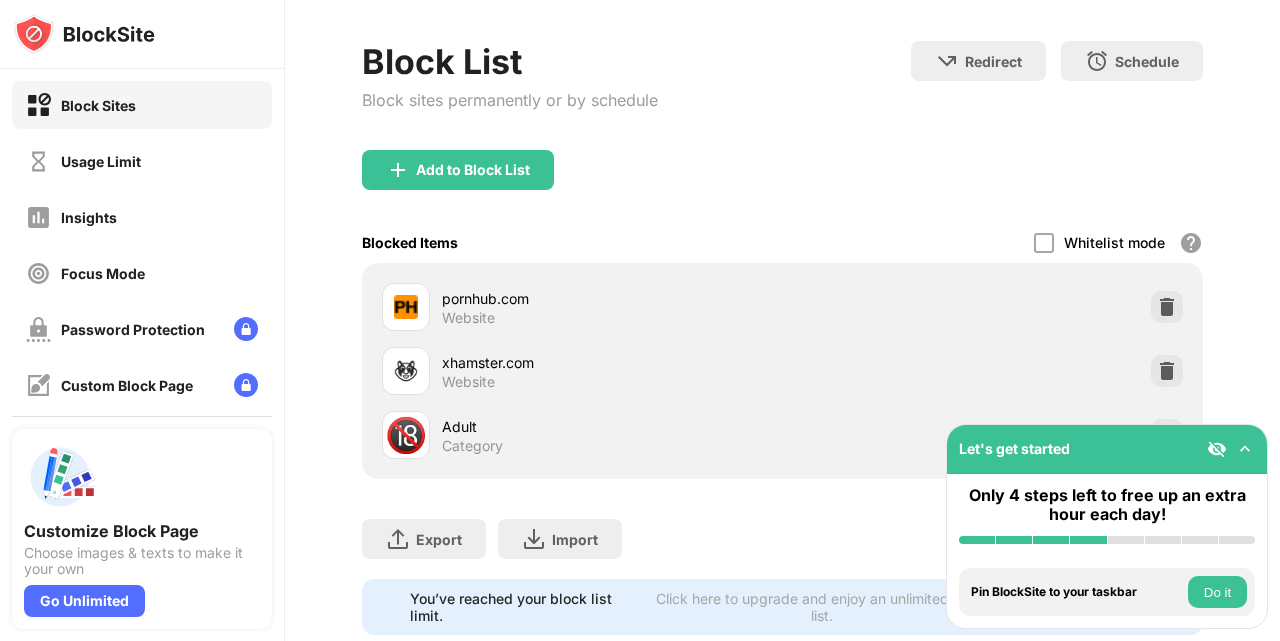 scroll, scrollTop: 149, scrollLeft: 0, axis: vertical 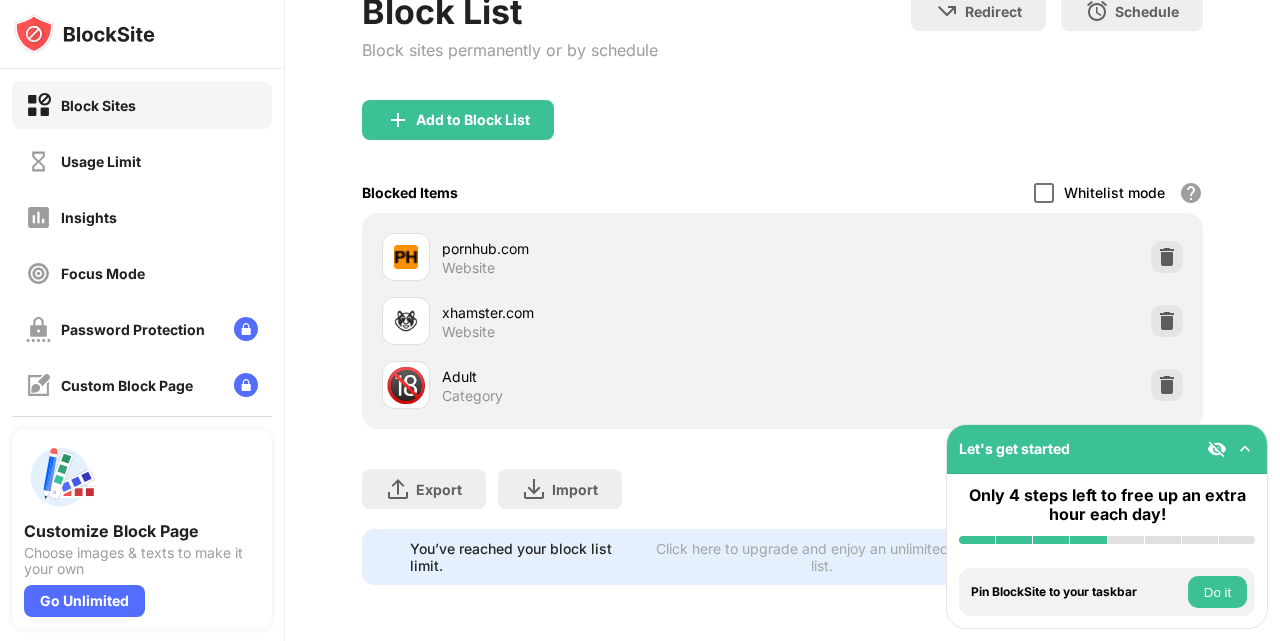 click at bounding box center [1044, 193] 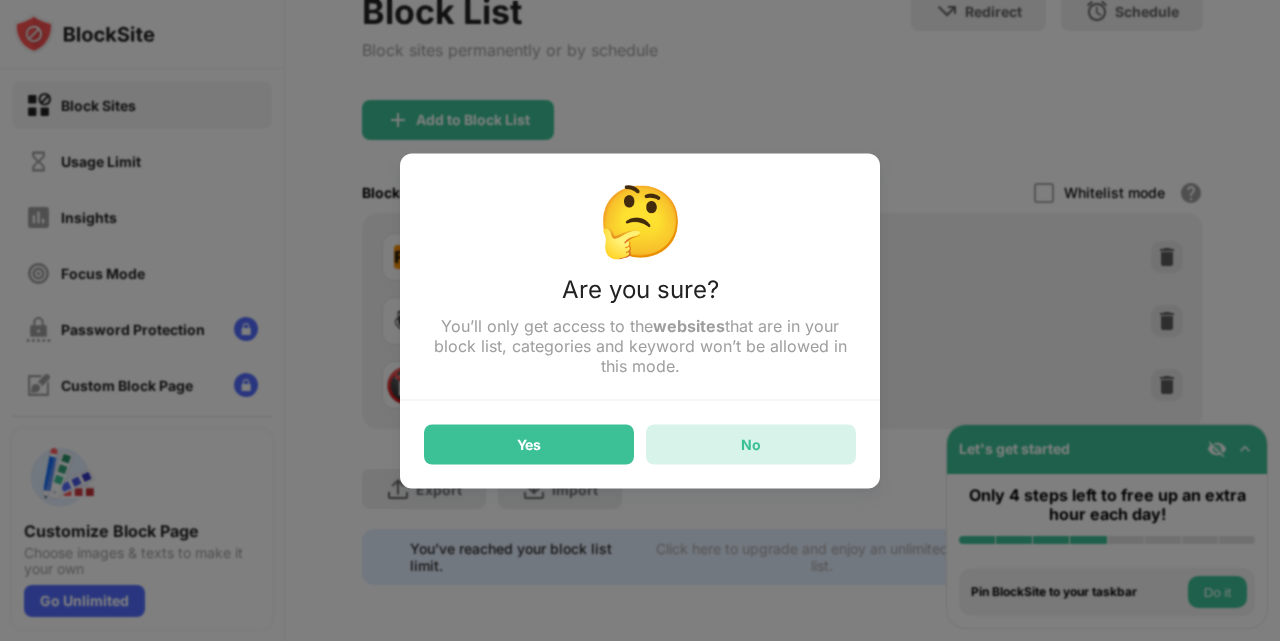 click on "No" at bounding box center [751, 444] 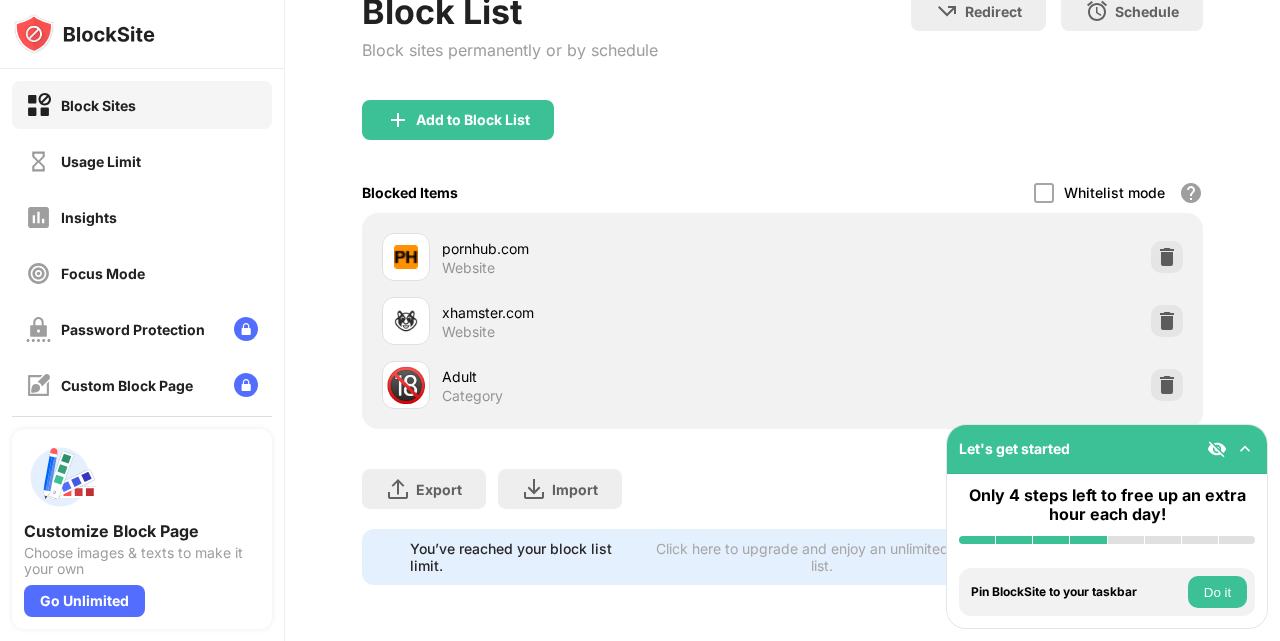 click on "You’ve reached your block list limit." at bounding box center (524, 557) 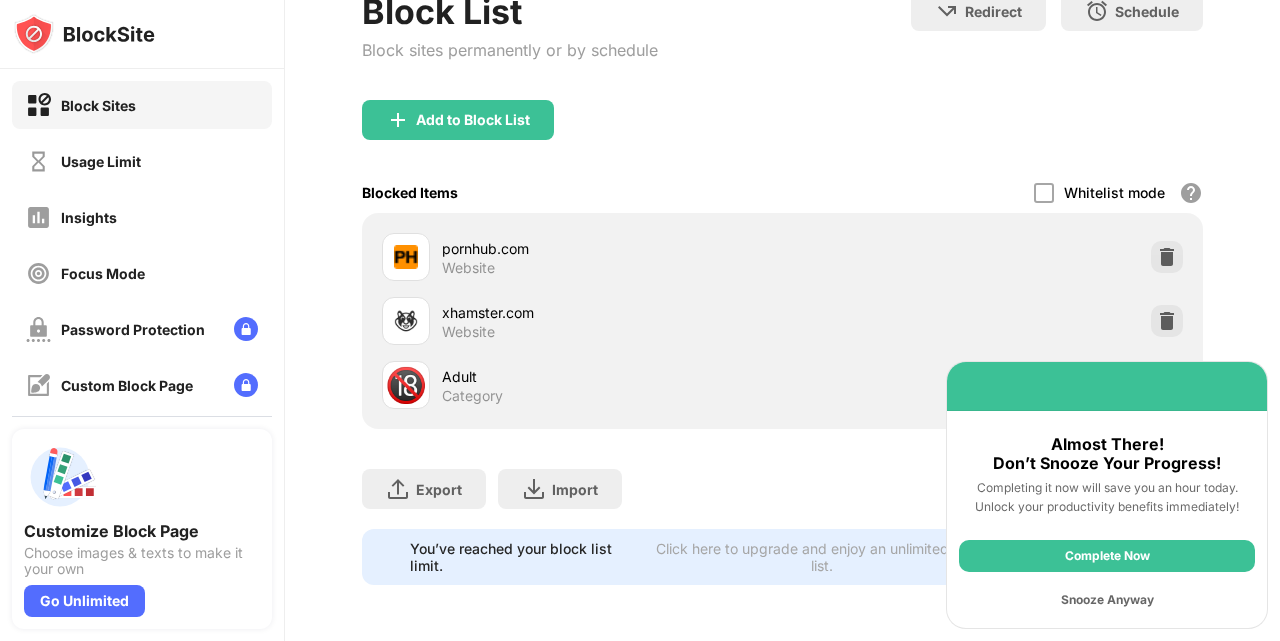 click on "Snooze Anyway" at bounding box center (1107, 600) 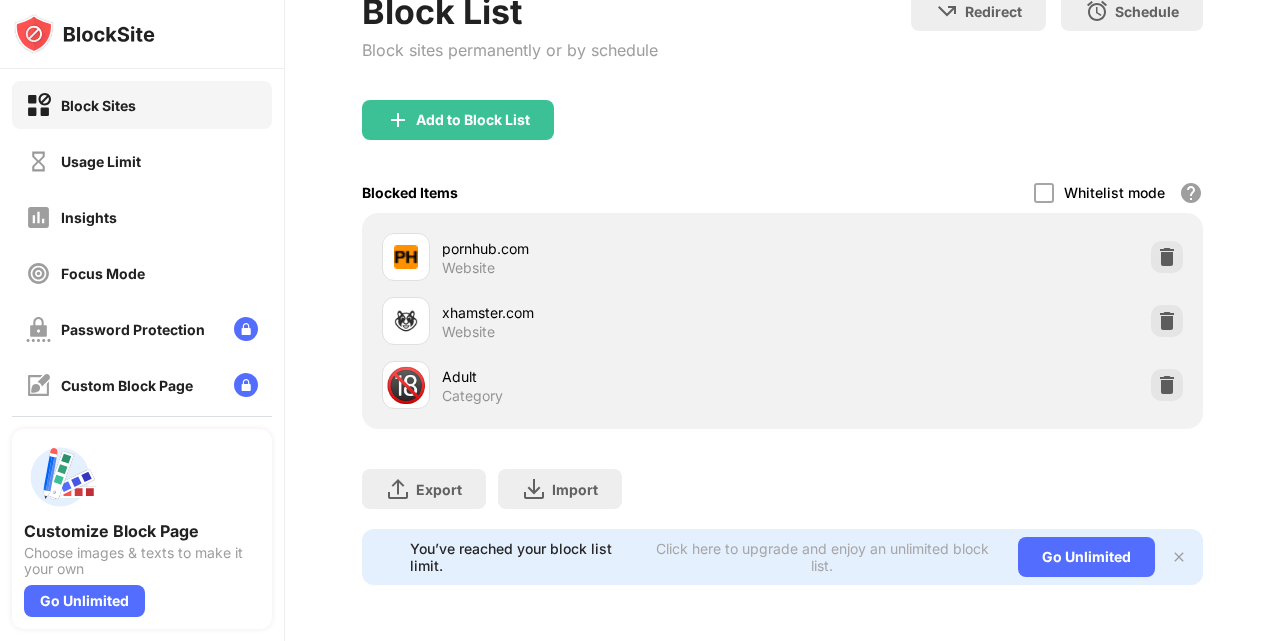 click at bounding box center (1179, 557) 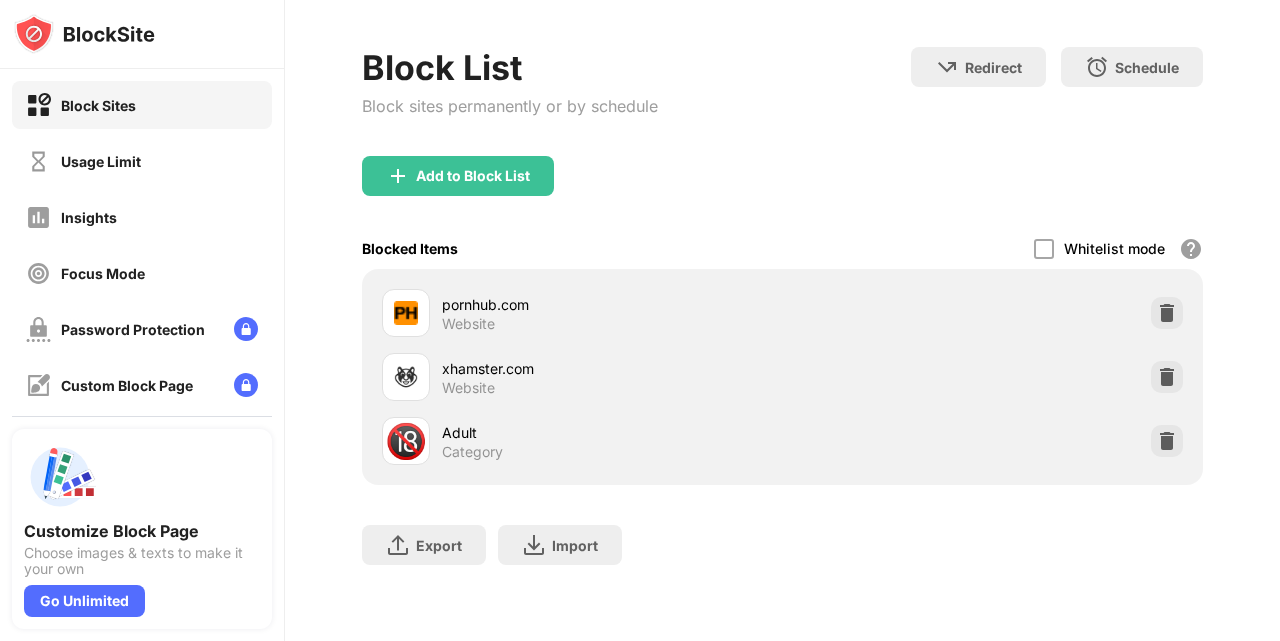scroll, scrollTop: 93, scrollLeft: 0, axis: vertical 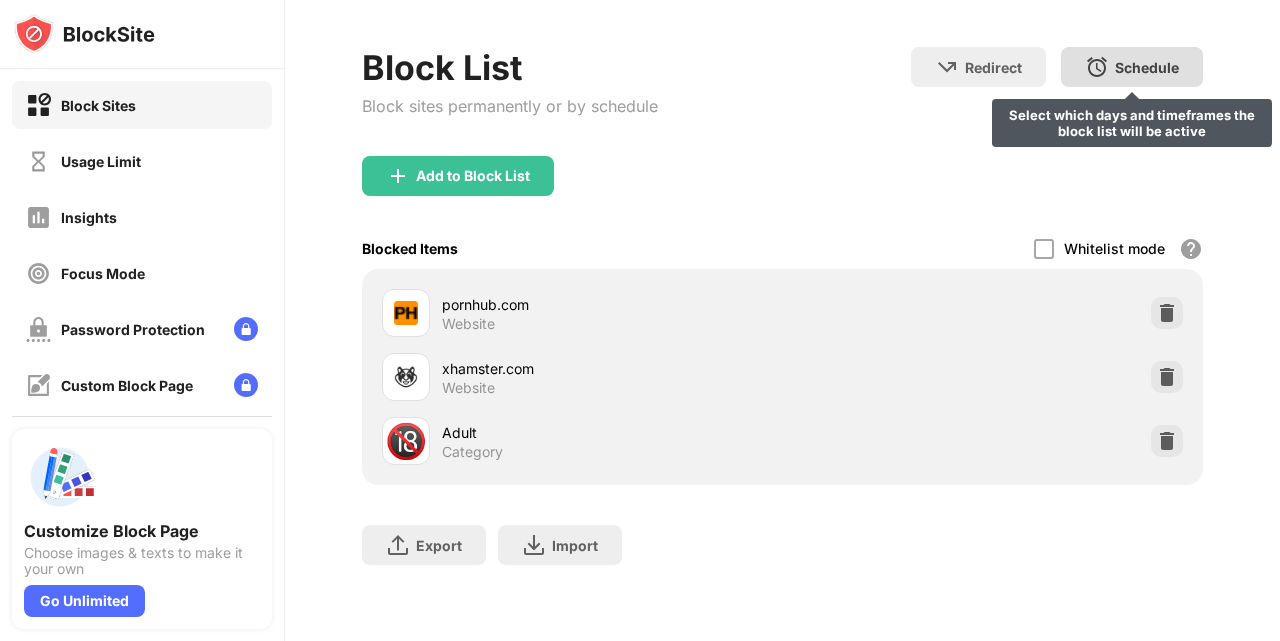 click on "Schedule Select which days and timeframes the block list will be active" at bounding box center (1132, 67) 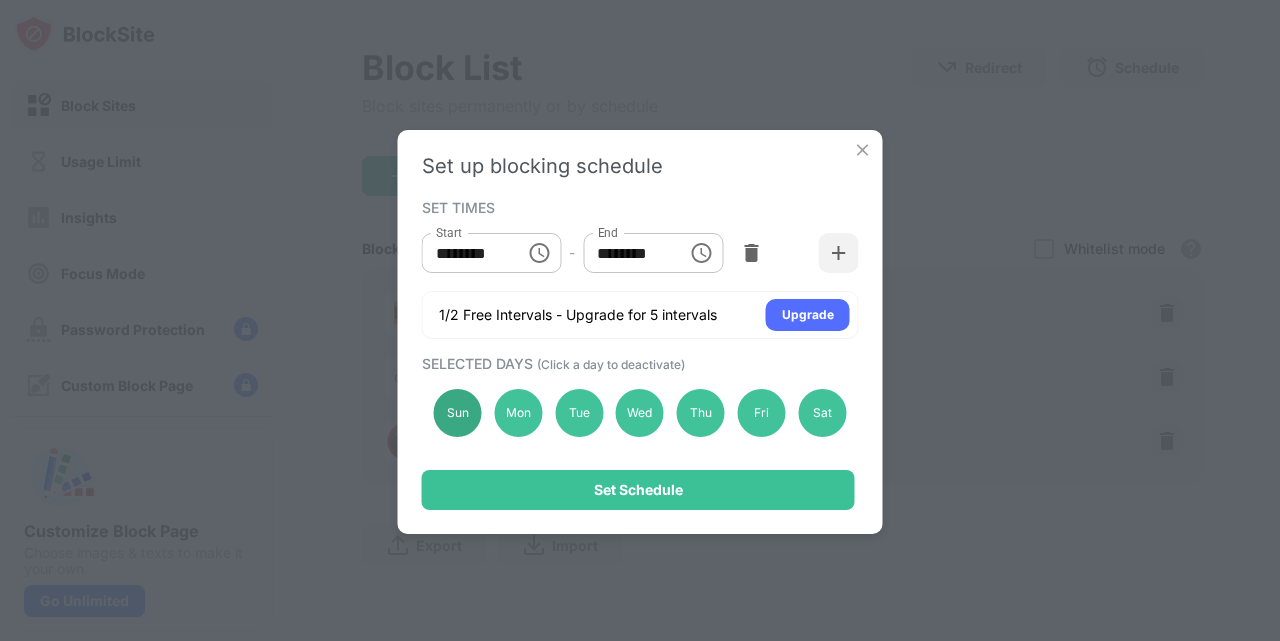 click on "Sun" at bounding box center (458, 413) 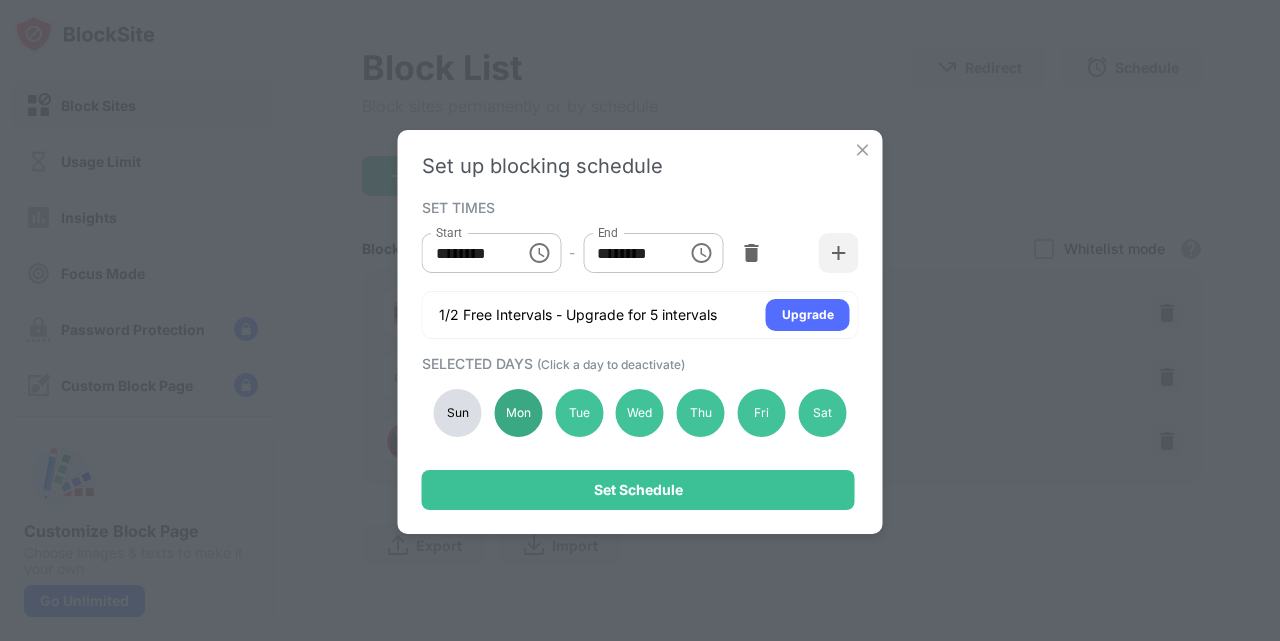 click on "Mon" at bounding box center [518, 413] 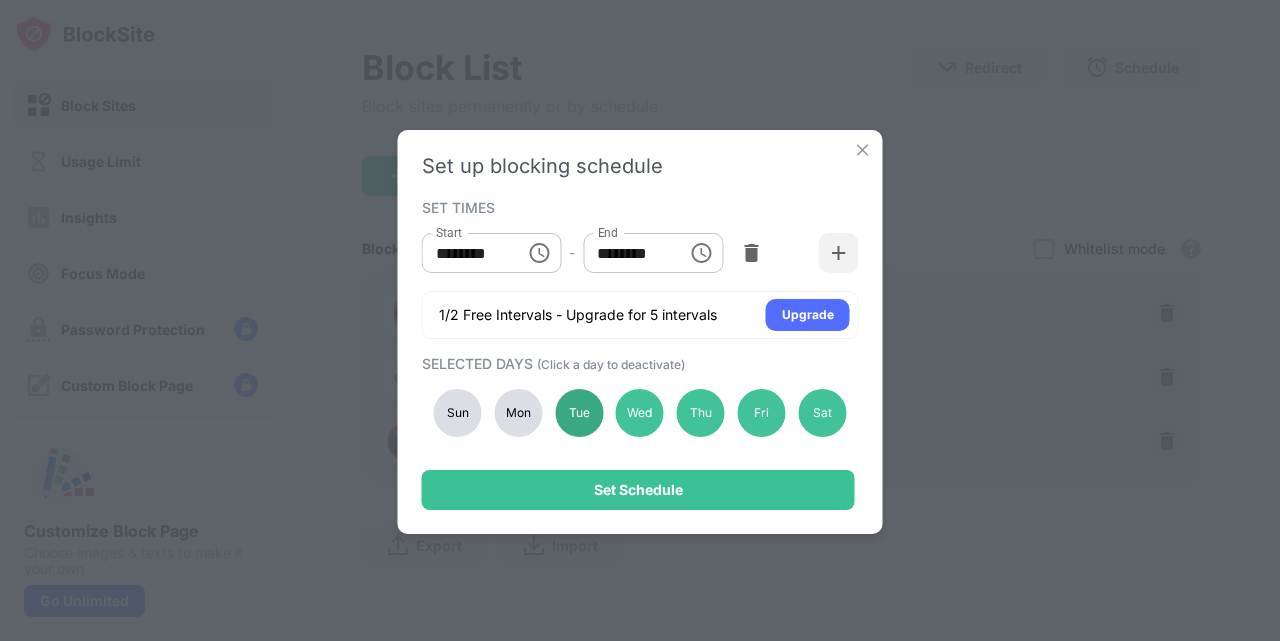 click on "Tue" at bounding box center (579, 413) 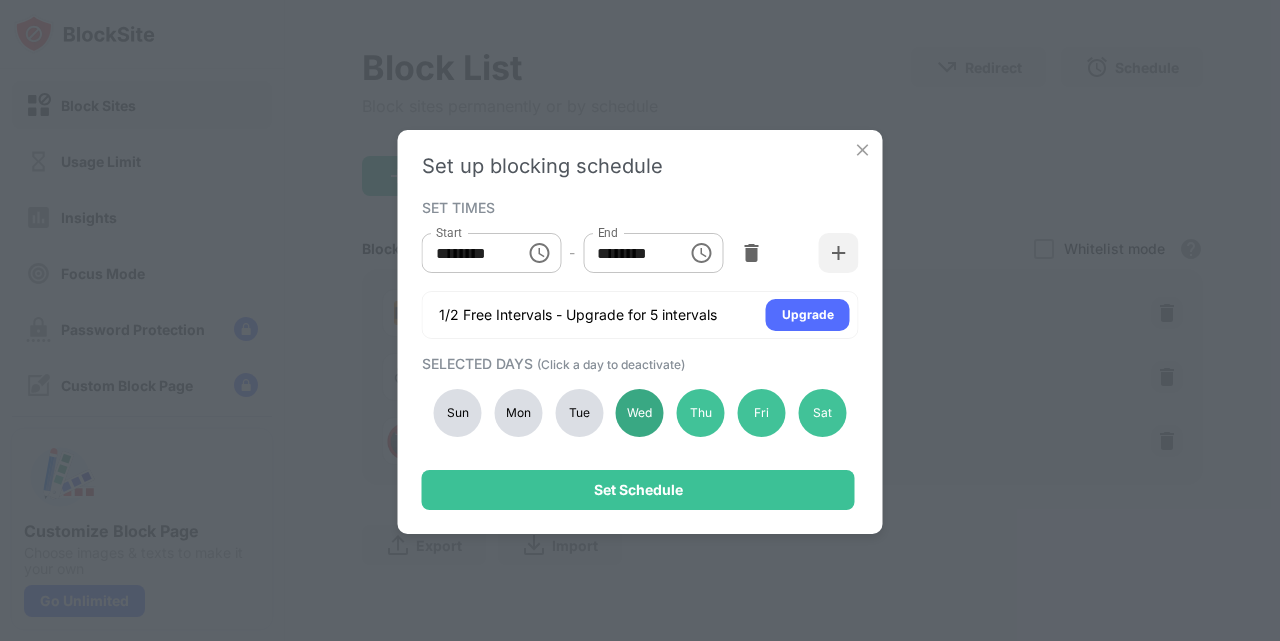 click on "Wed" at bounding box center [640, 413] 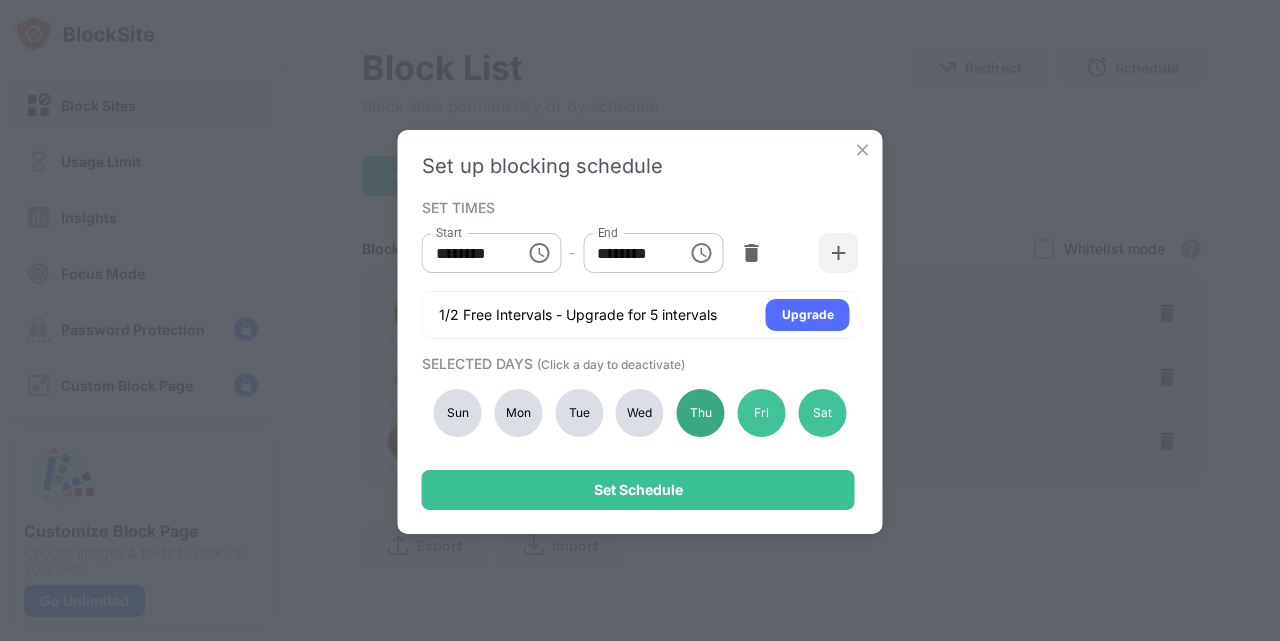 click on "Thu" at bounding box center [701, 413] 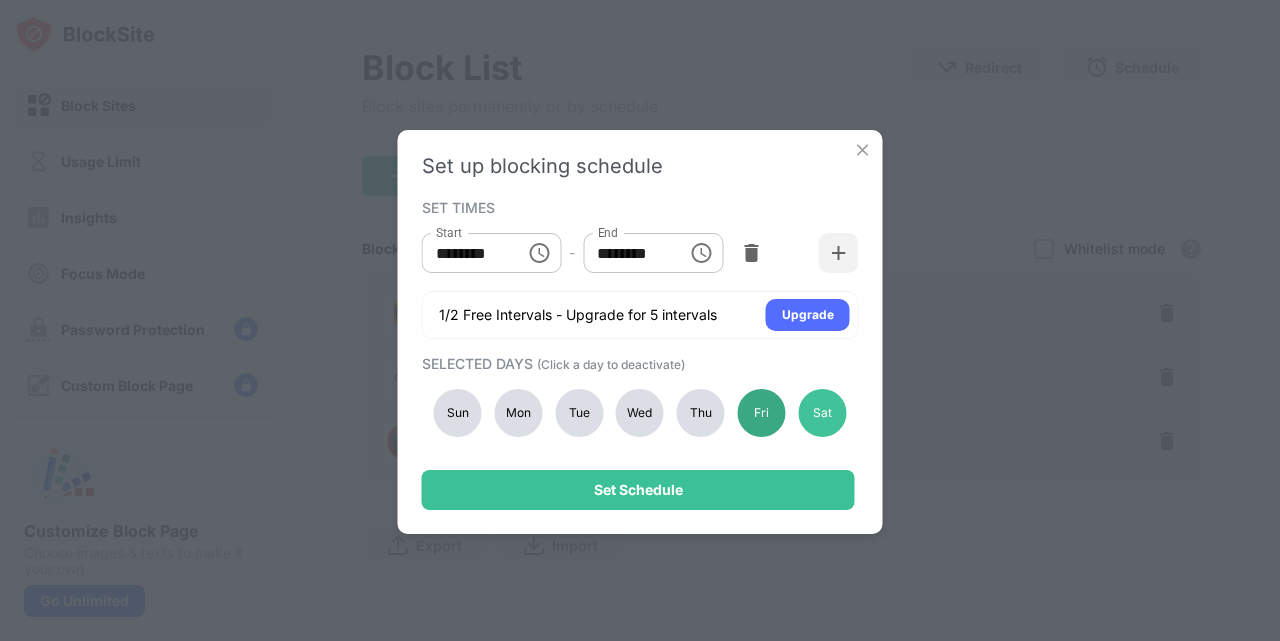 click on "Fri" at bounding box center (762, 413) 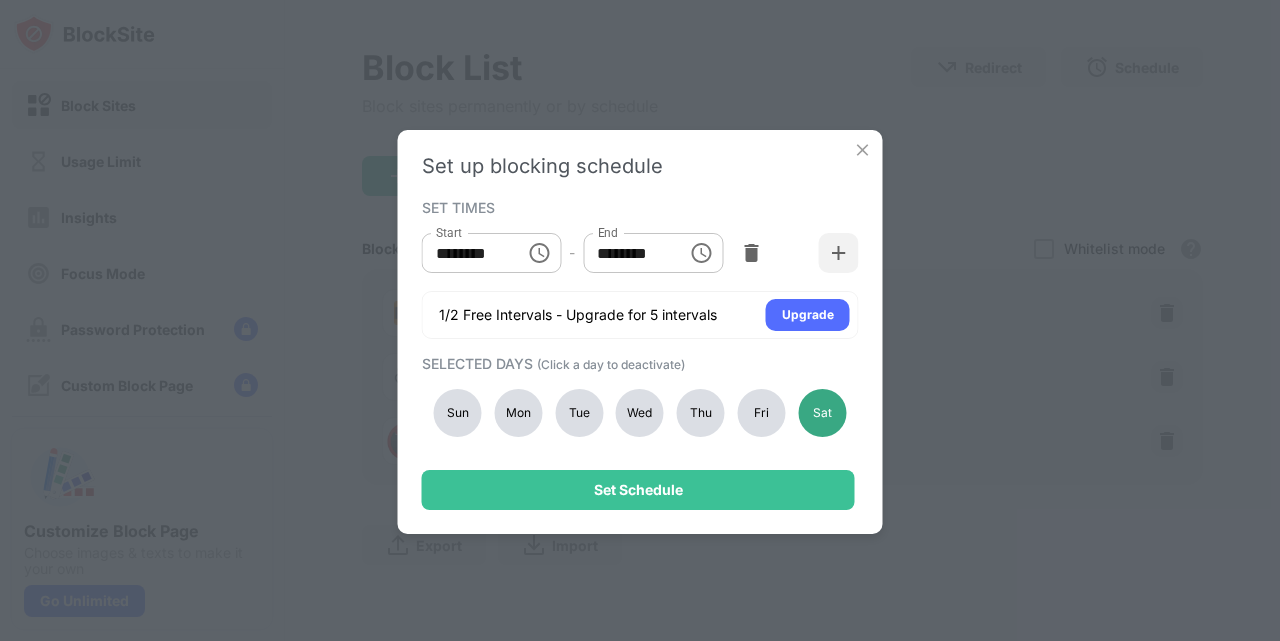 click on "Sat" at bounding box center [822, 413] 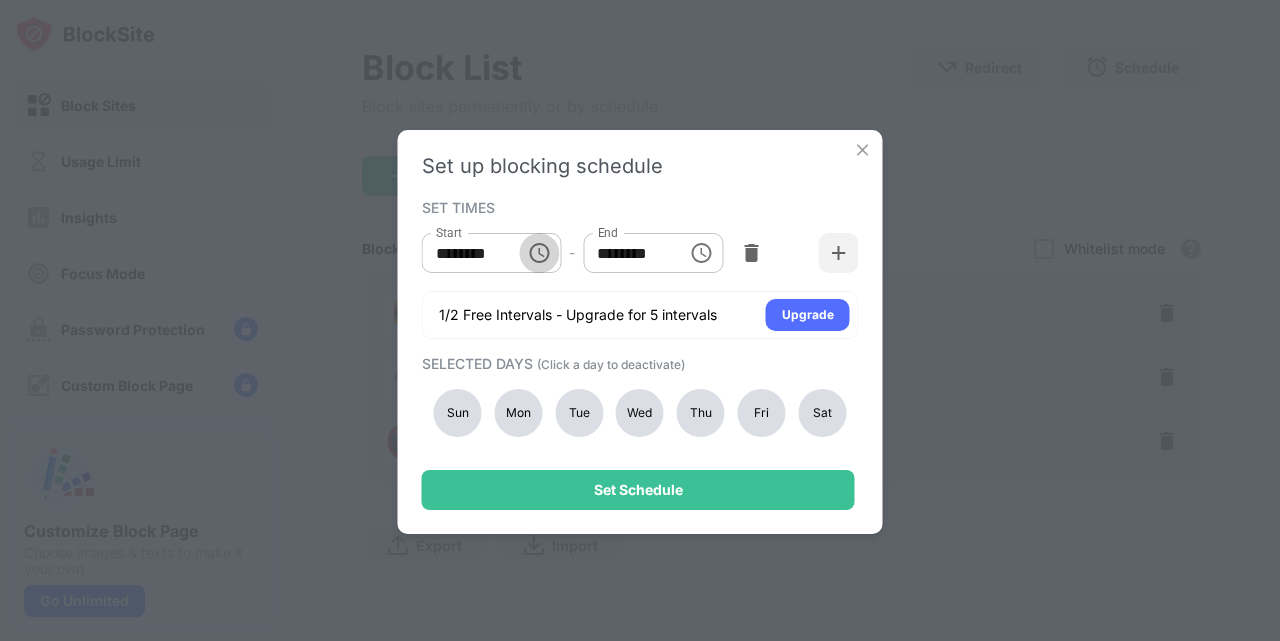 click 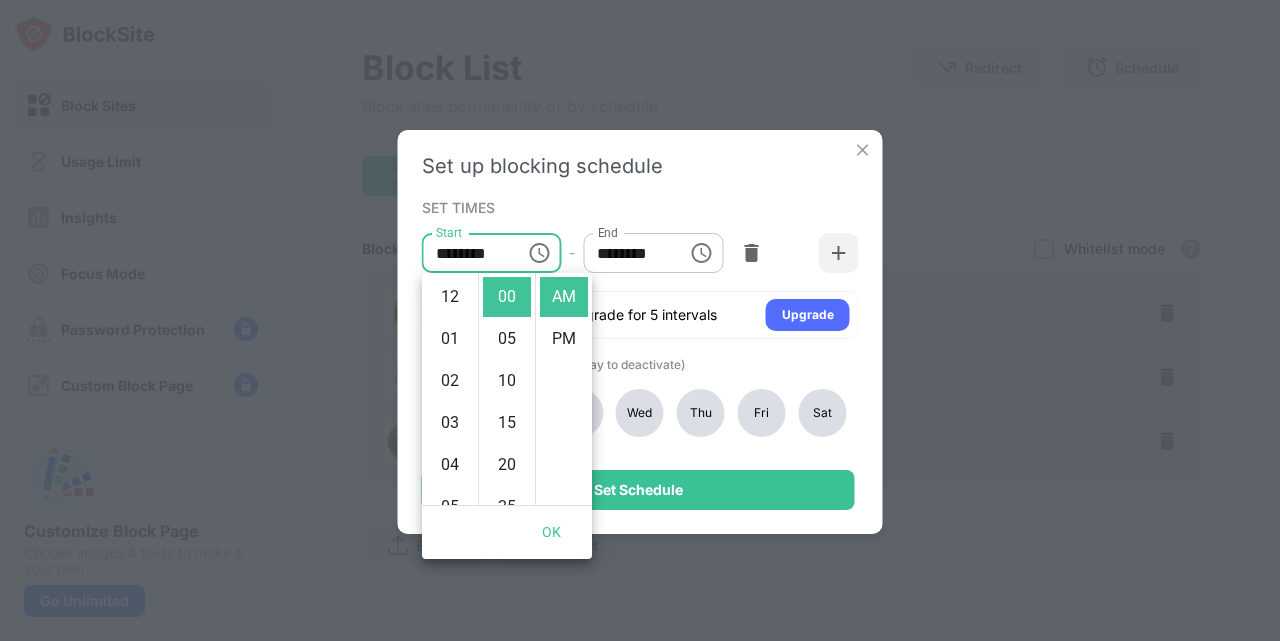 scroll, scrollTop: 420, scrollLeft: 0, axis: vertical 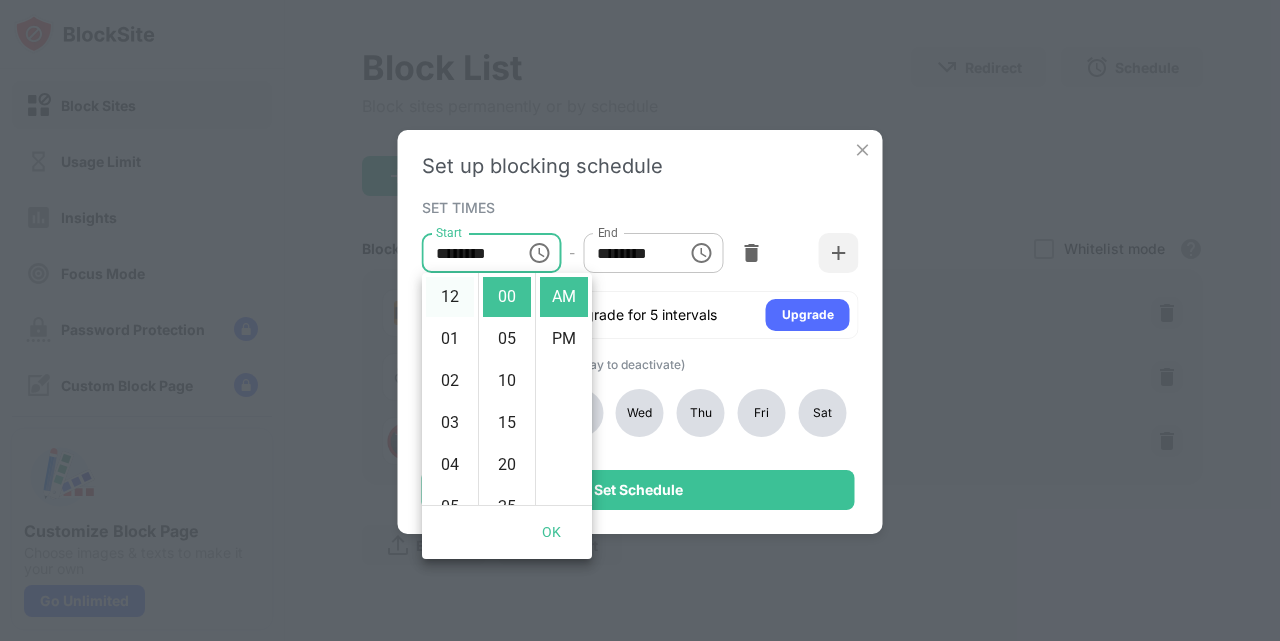 click on "12" at bounding box center (450, 297) 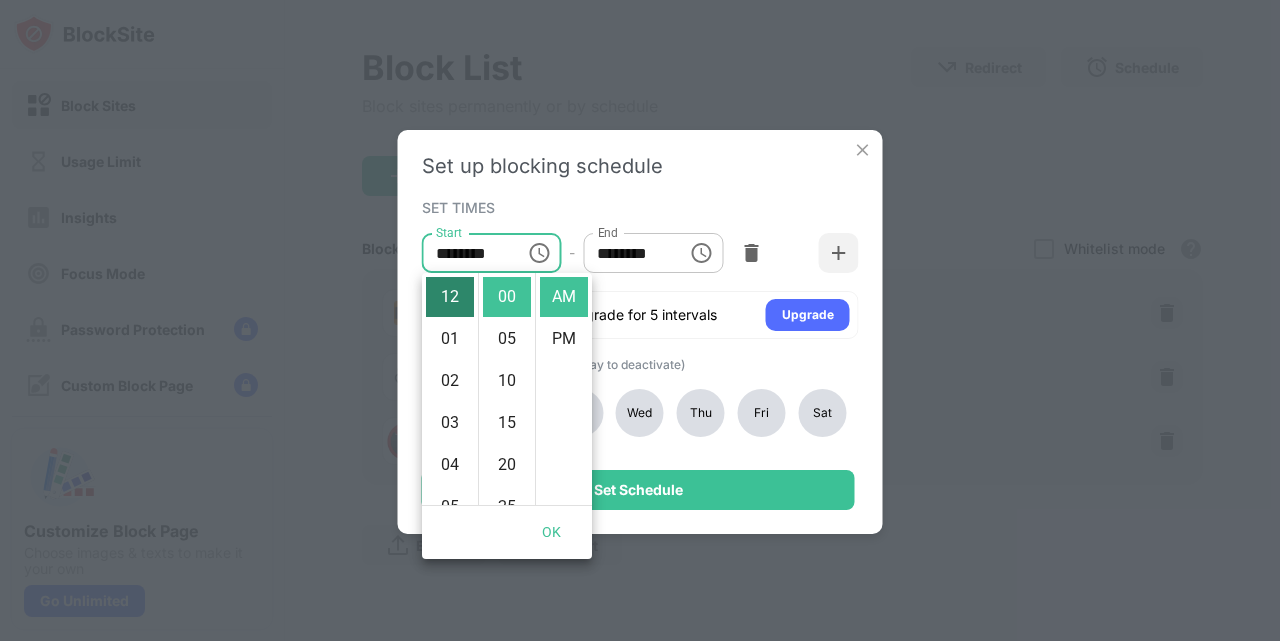 type on "********" 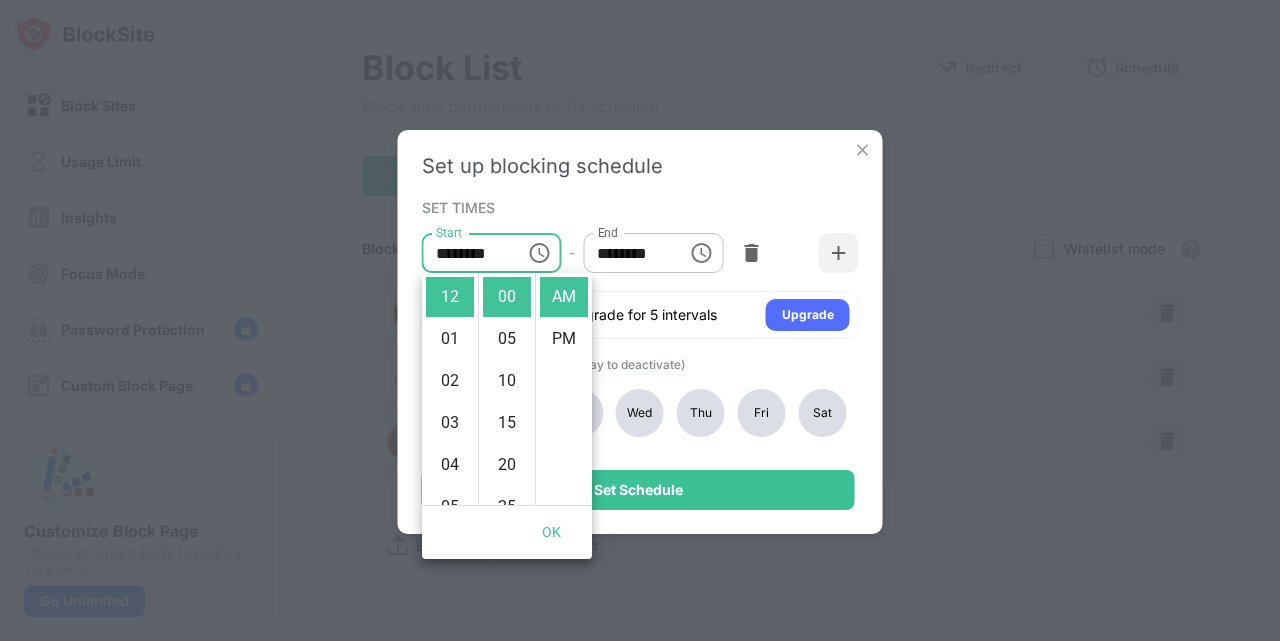 click at bounding box center (701, 253) 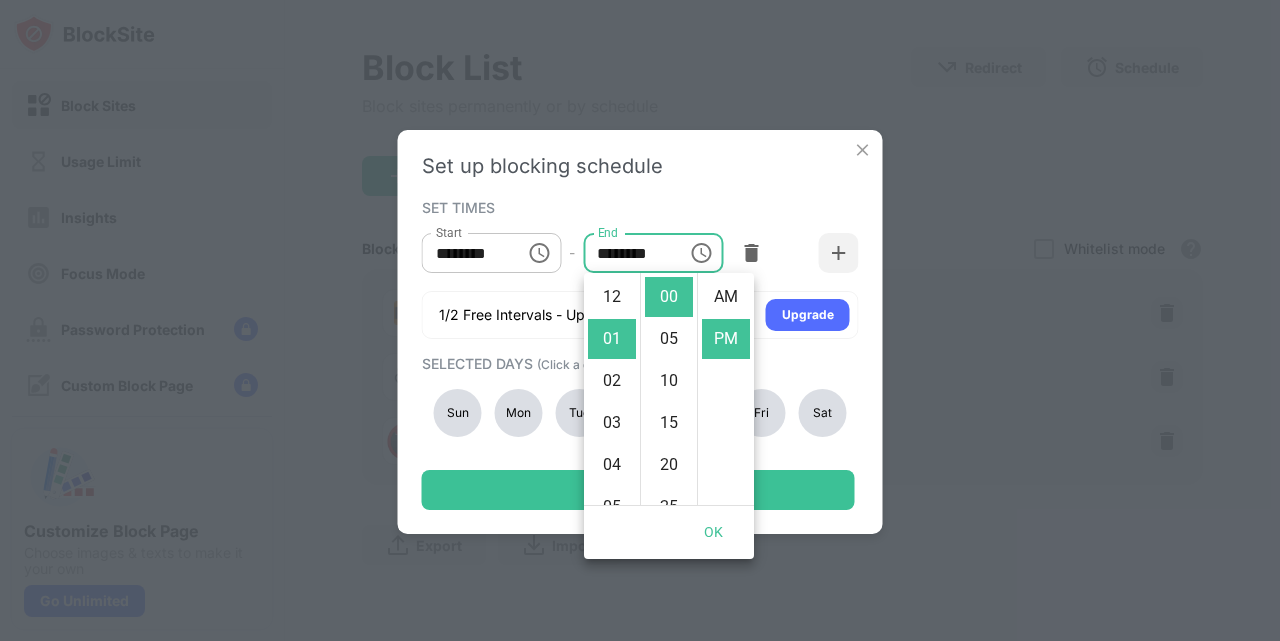 scroll, scrollTop: 42, scrollLeft: 0, axis: vertical 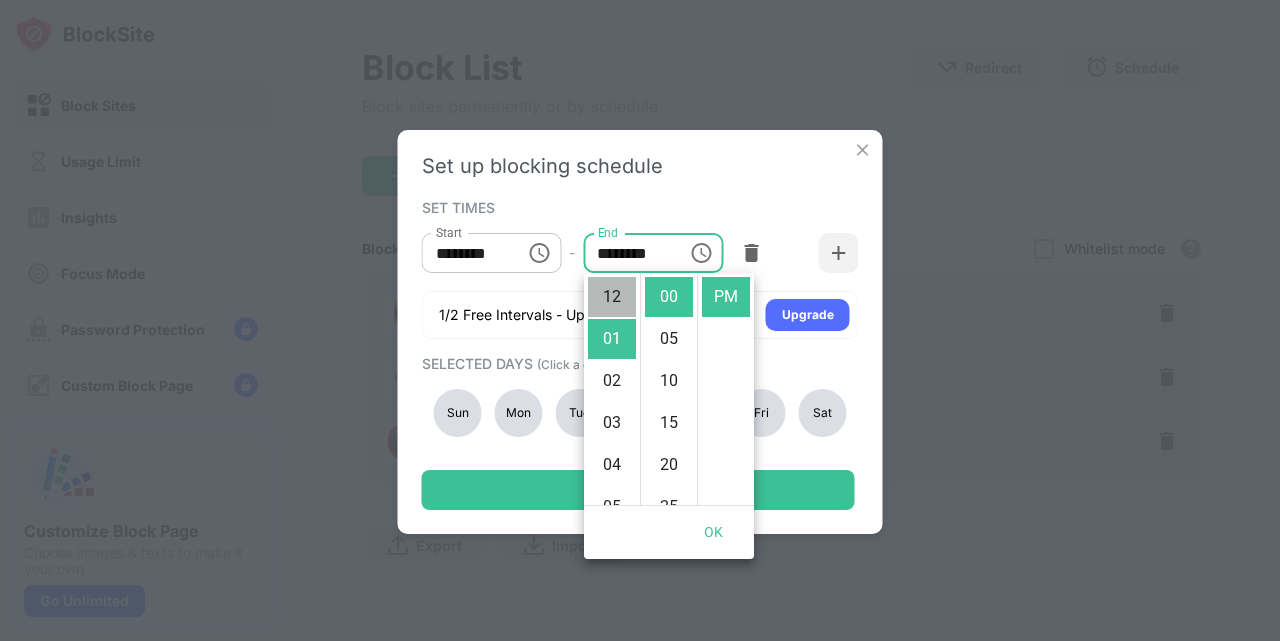 click on "12" at bounding box center [612, 297] 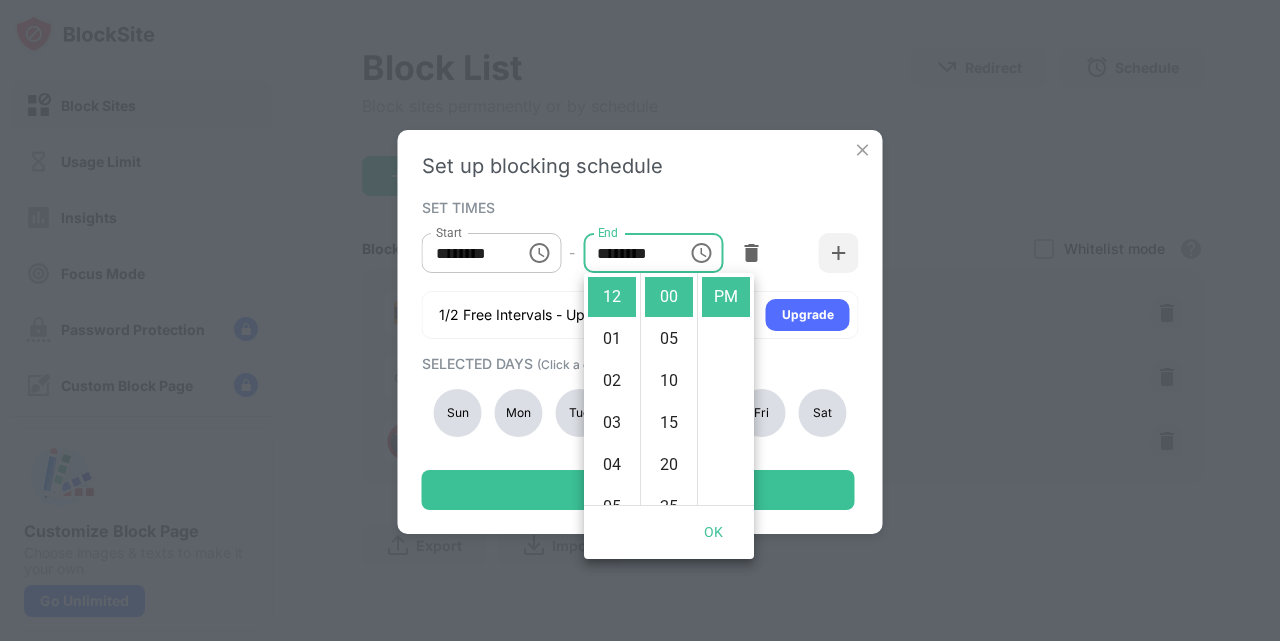 scroll, scrollTop: 2, scrollLeft: 0, axis: vertical 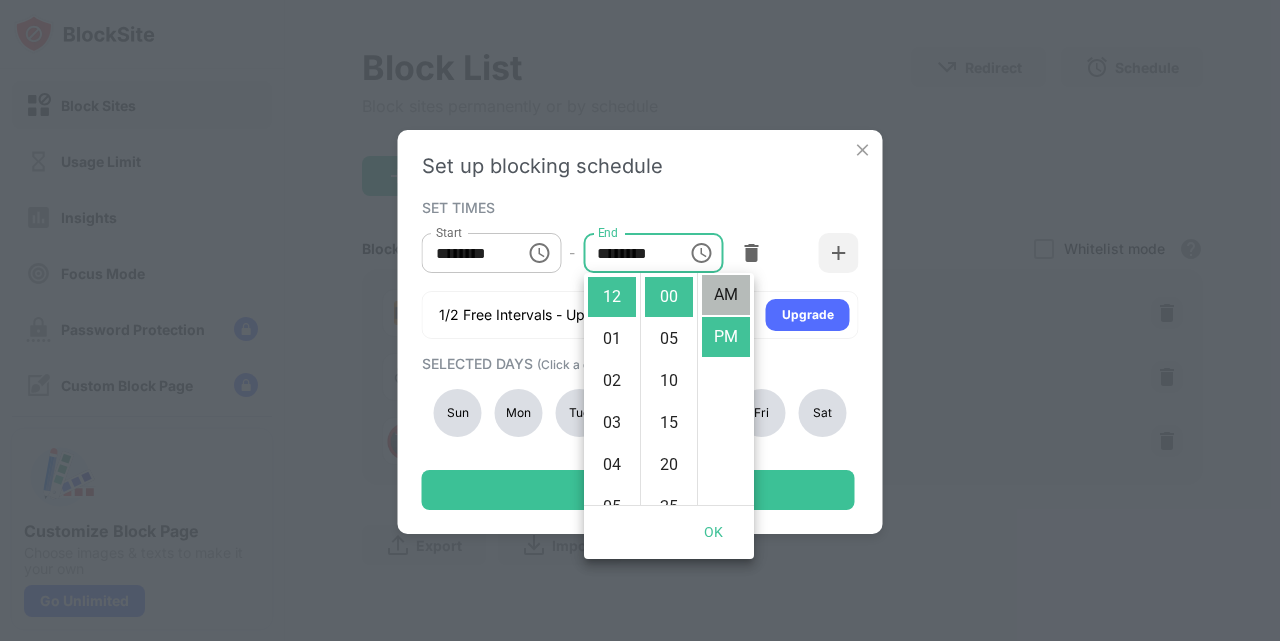click on "AM" at bounding box center (726, 295) 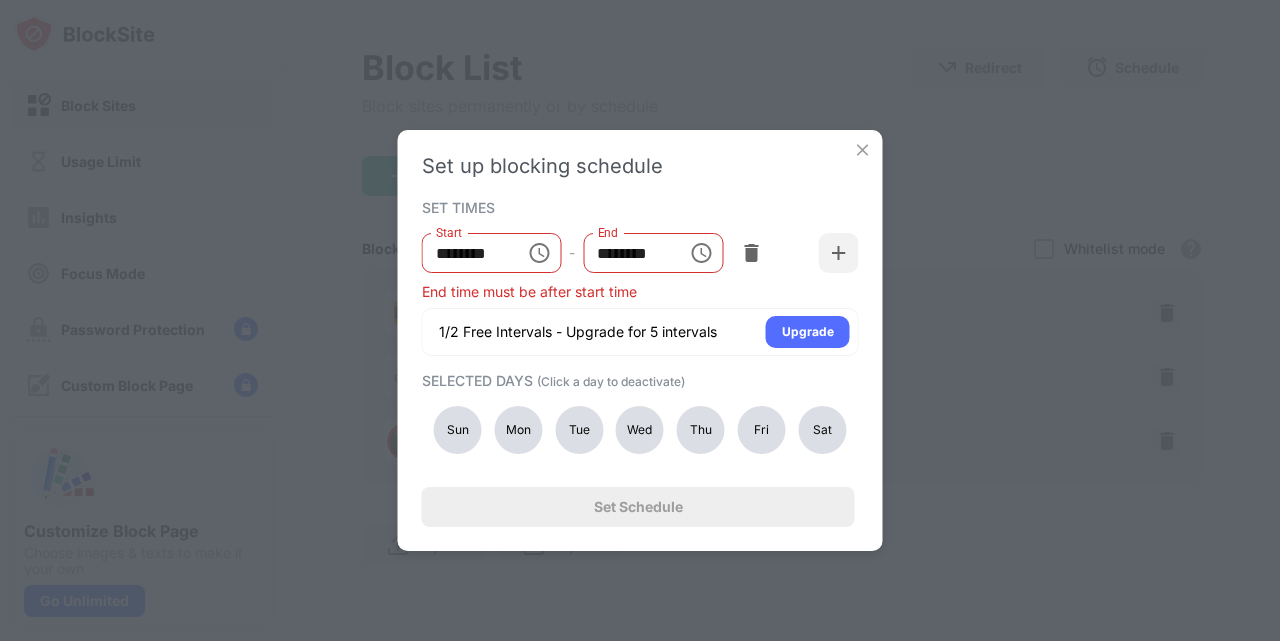 scroll, scrollTop: 0, scrollLeft: 0, axis: both 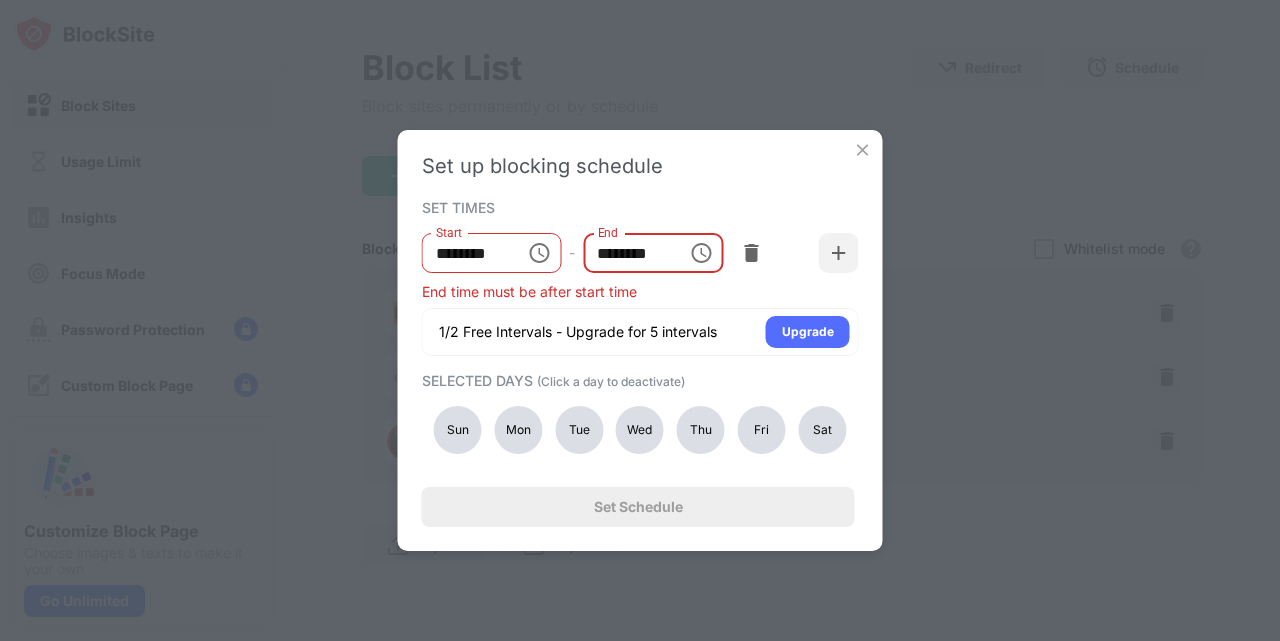 click on "********" at bounding box center (628, 253) 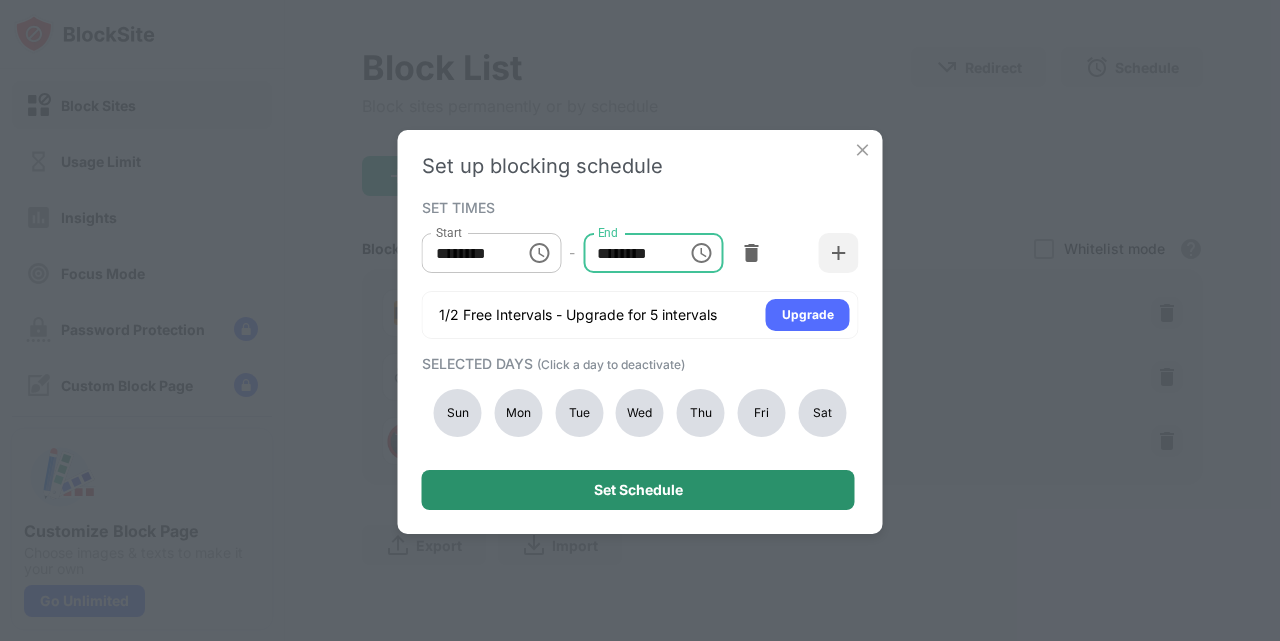 type on "********" 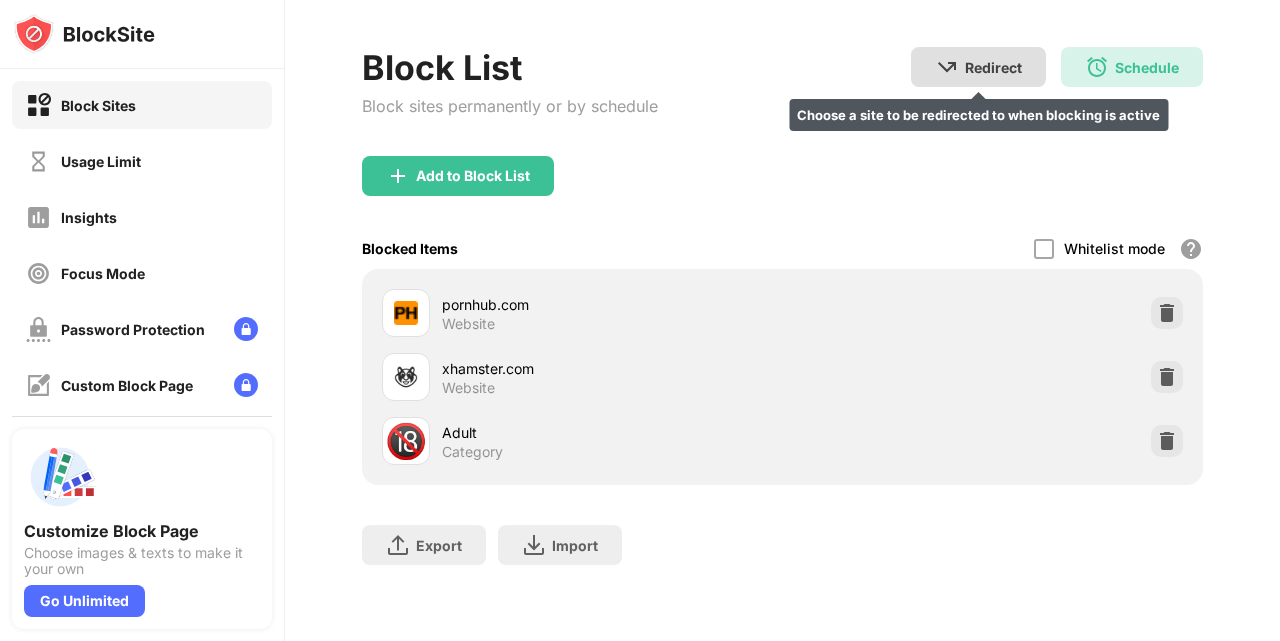click at bounding box center (947, 67) 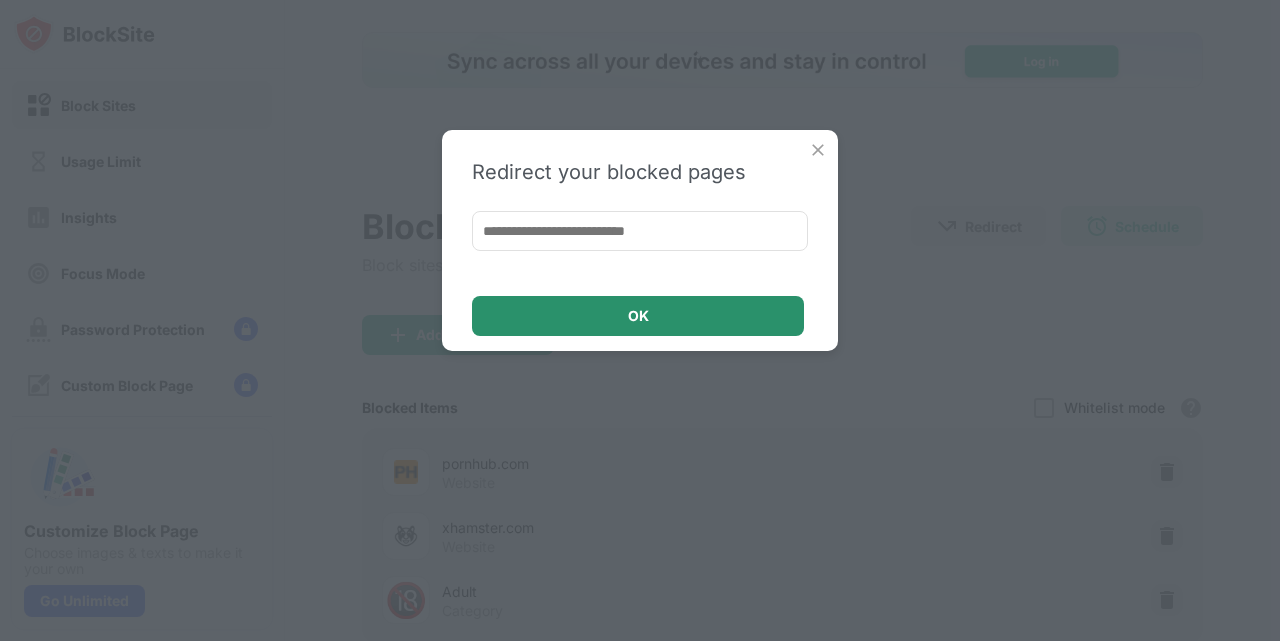 scroll, scrollTop: 0, scrollLeft: 0, axis: both 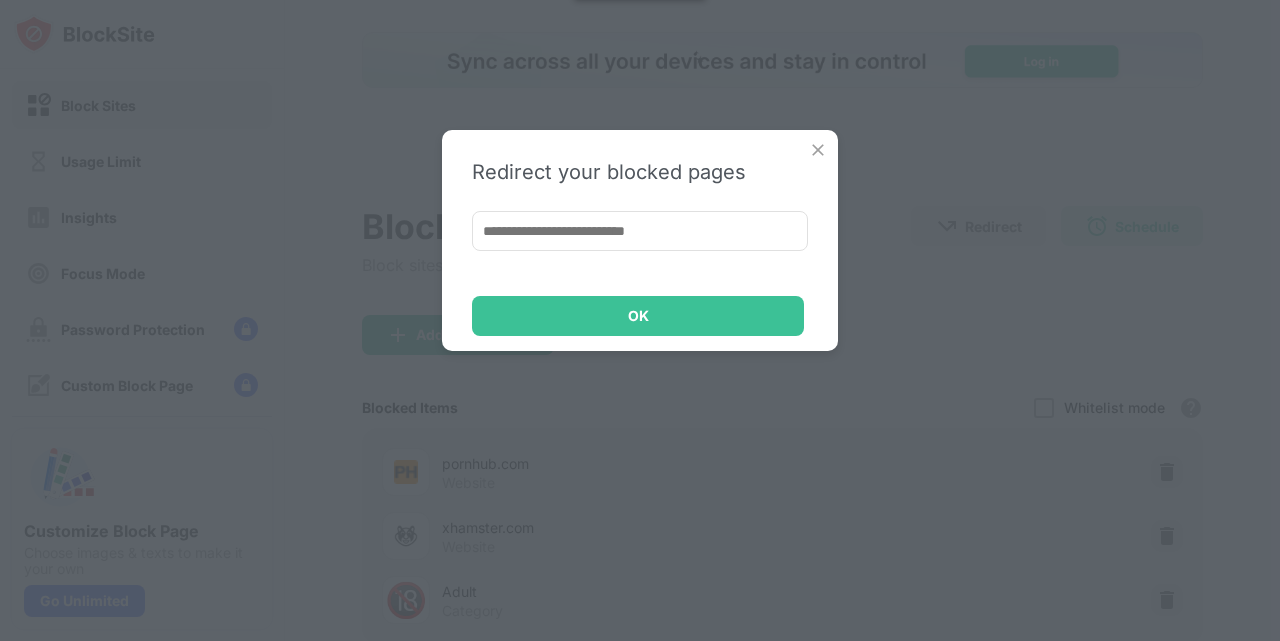 click at bounding box center [818, 150] 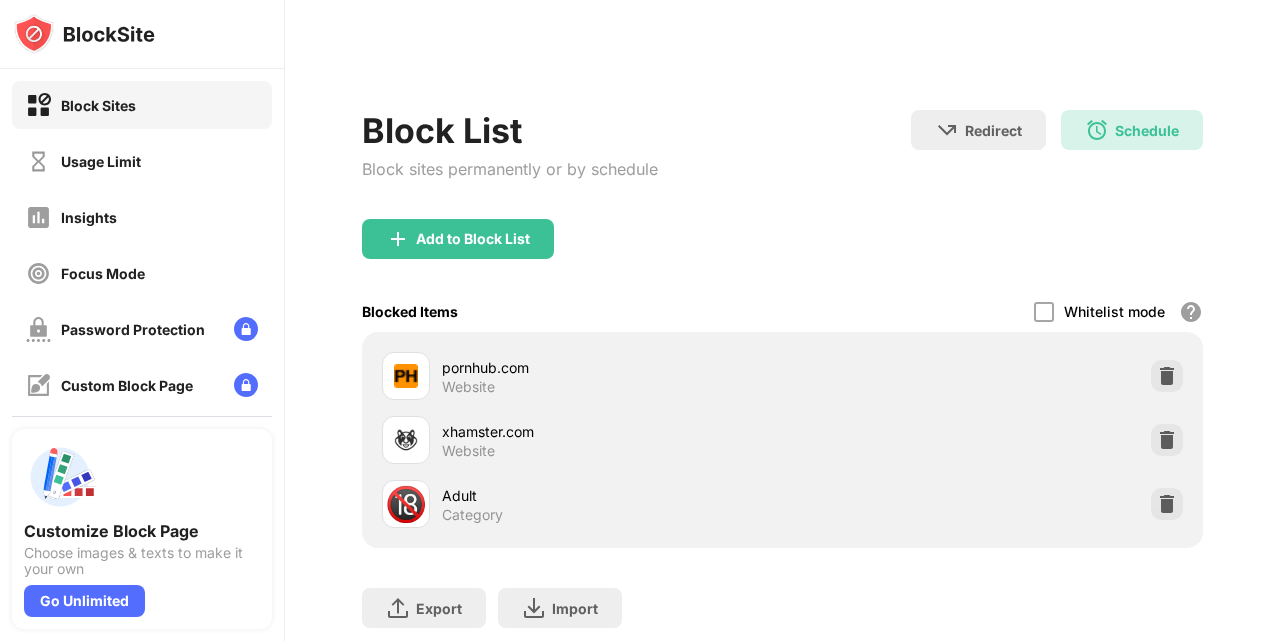 scroll, scrollTop: 187, scrollLeft: 0, axis: vertical 